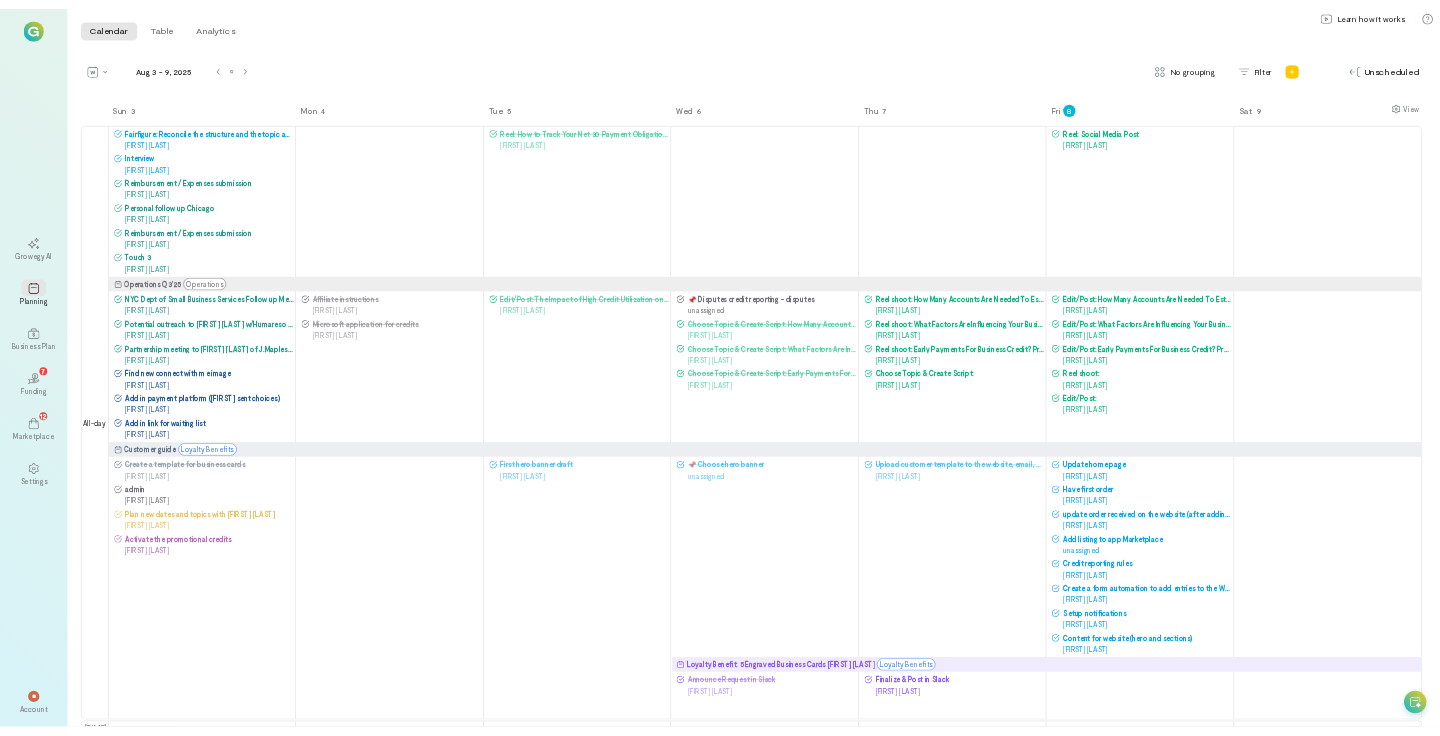 scroll, scrollTop: 0, scrollLeft: 0, axis: both 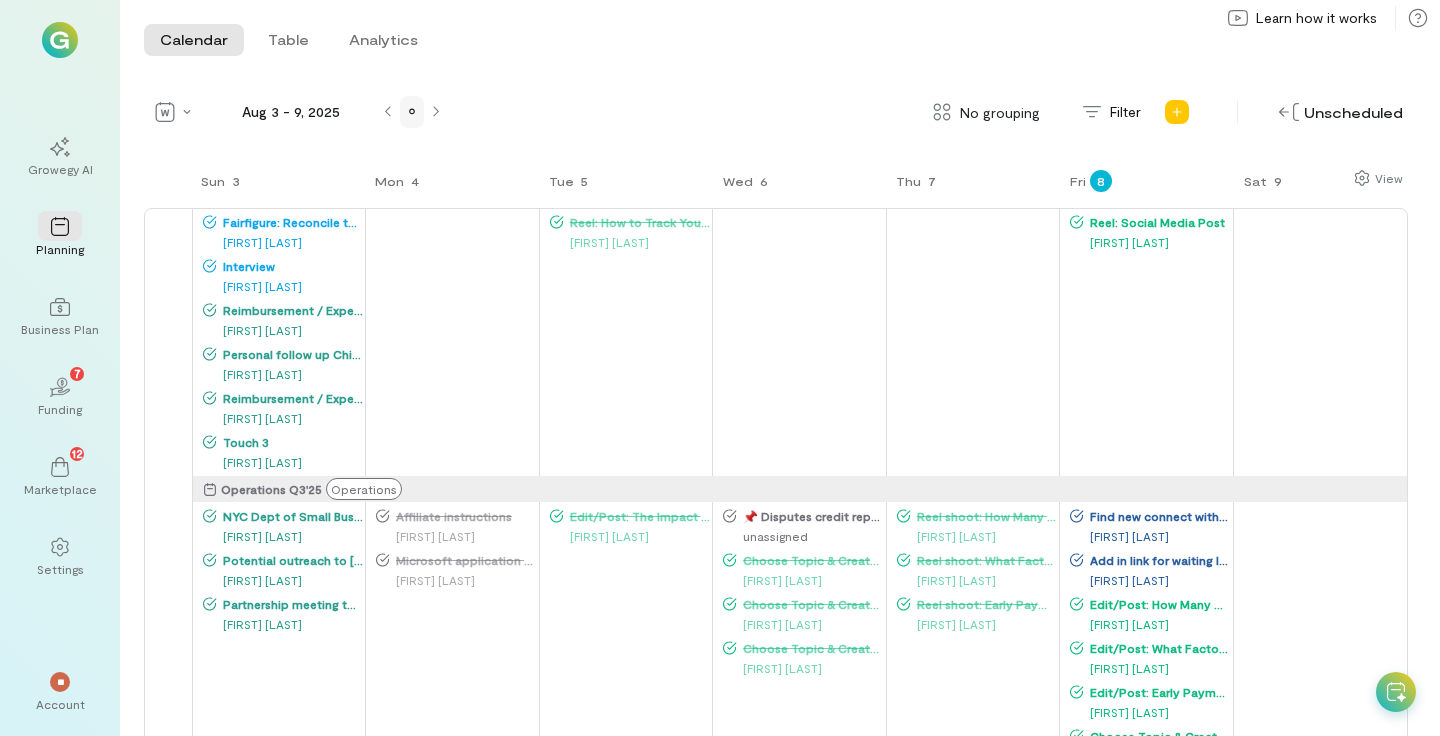 click 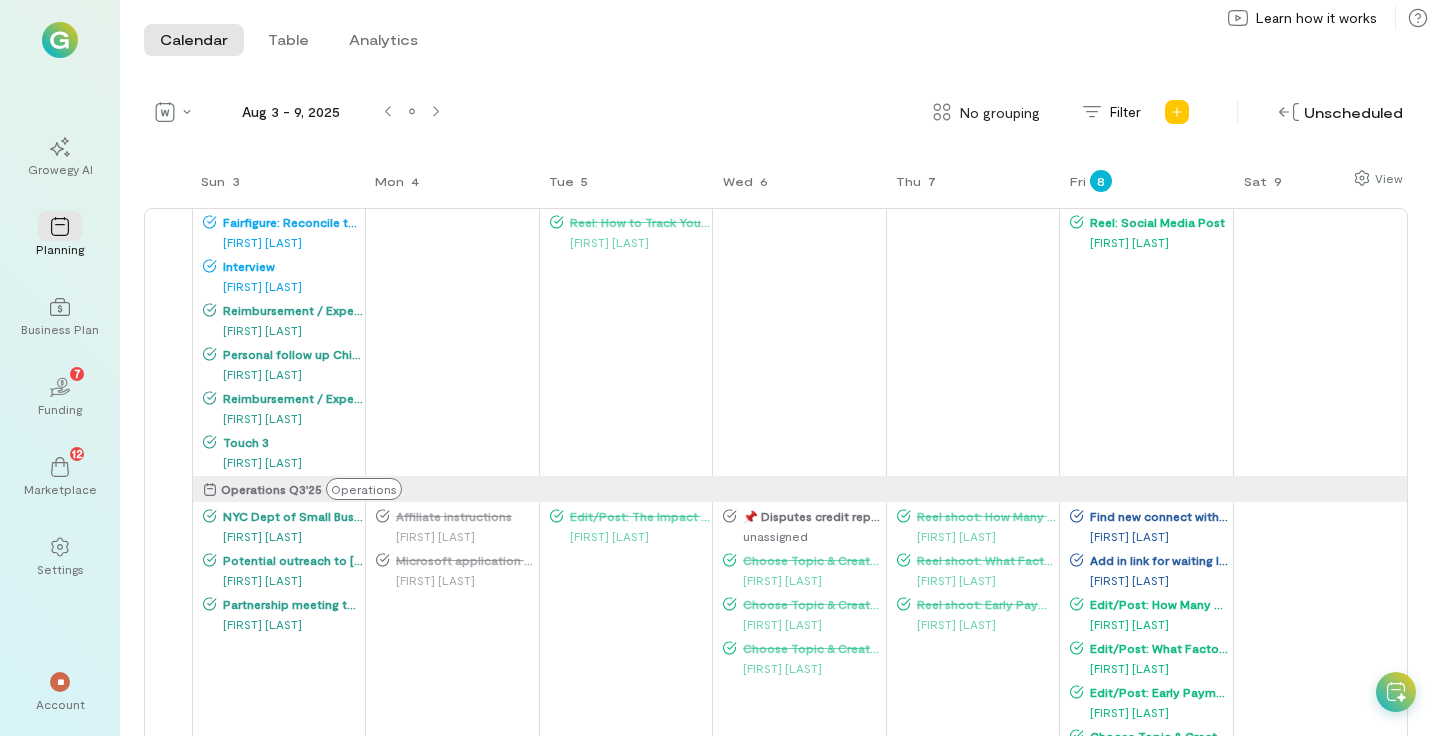 scroll, scrollTop: 259, scrollLeft: 0, axis: vertical 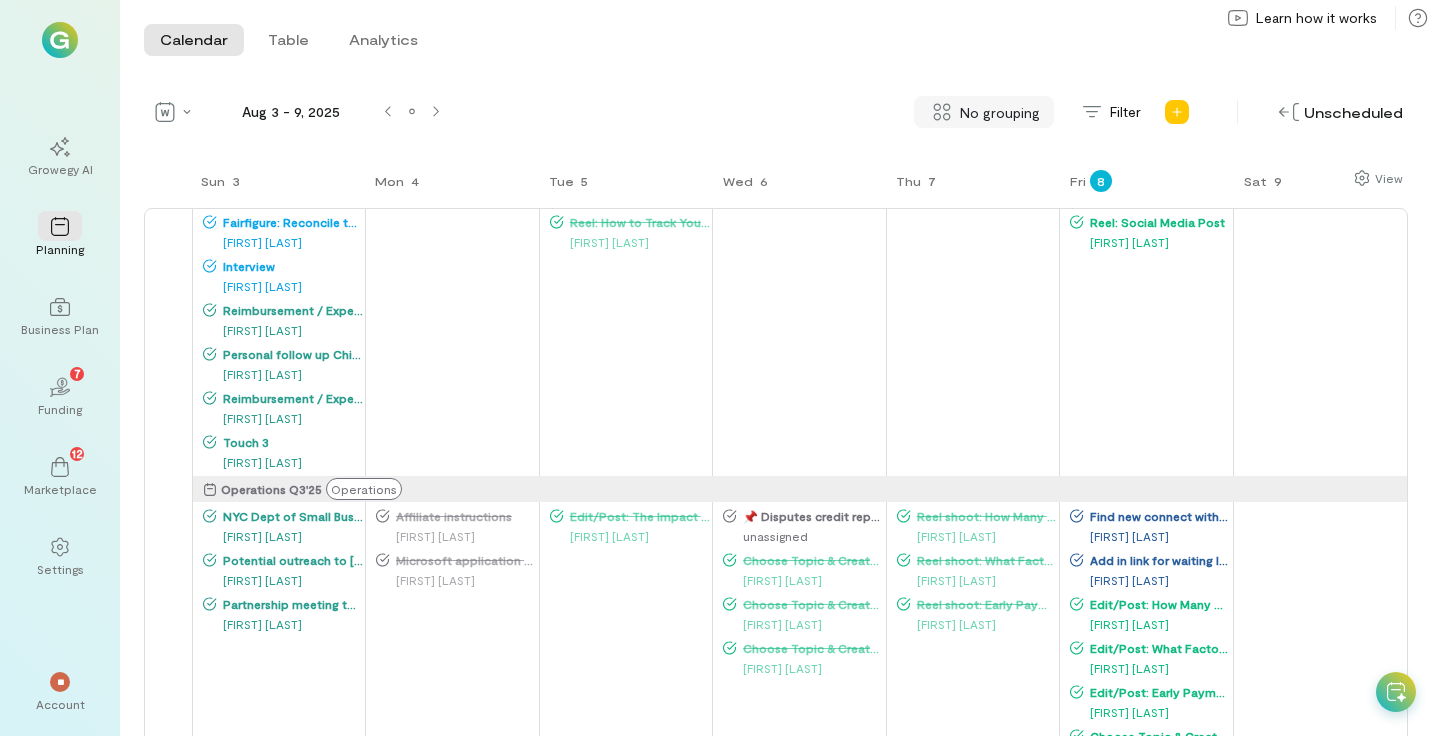 click on "No grouping" at bounding box center (1000, 112) 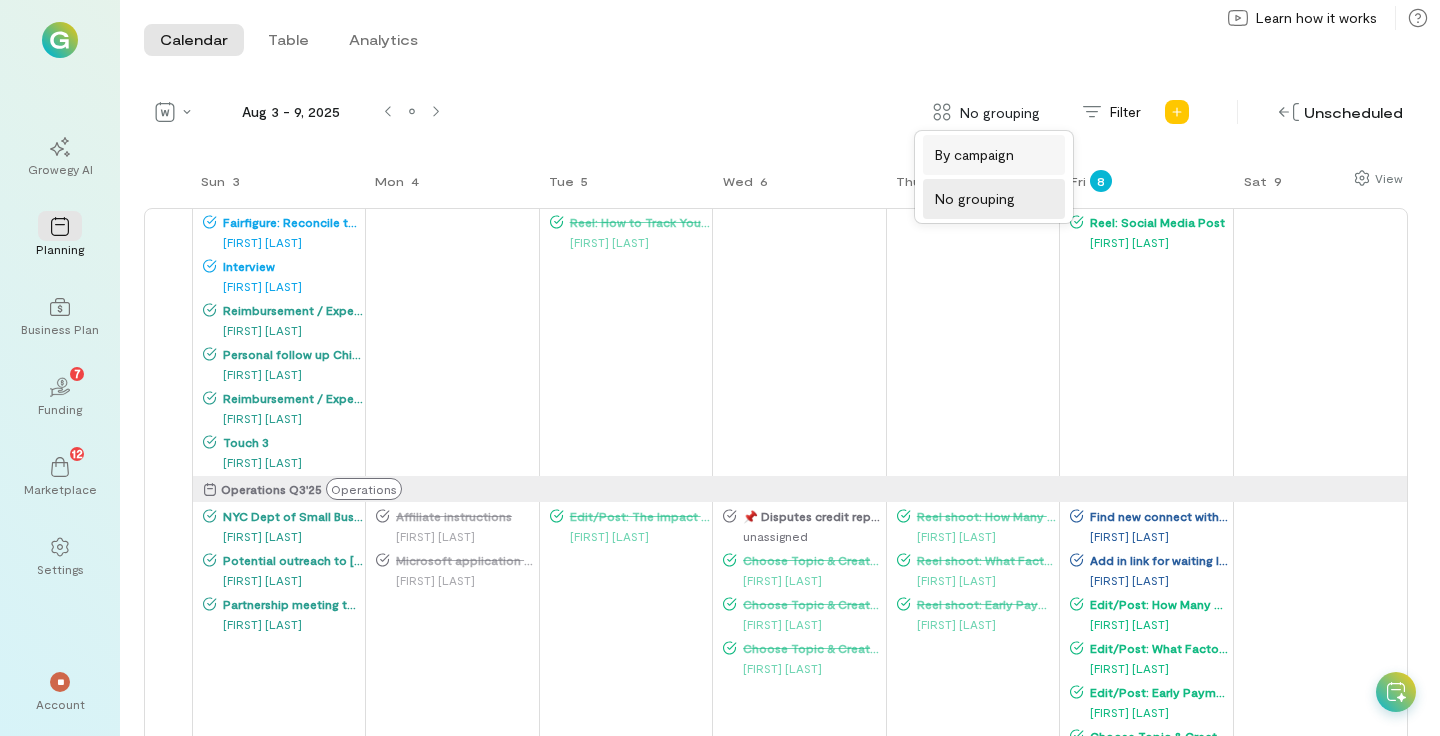 click on "By campaign" at bounding box center (994, 155) 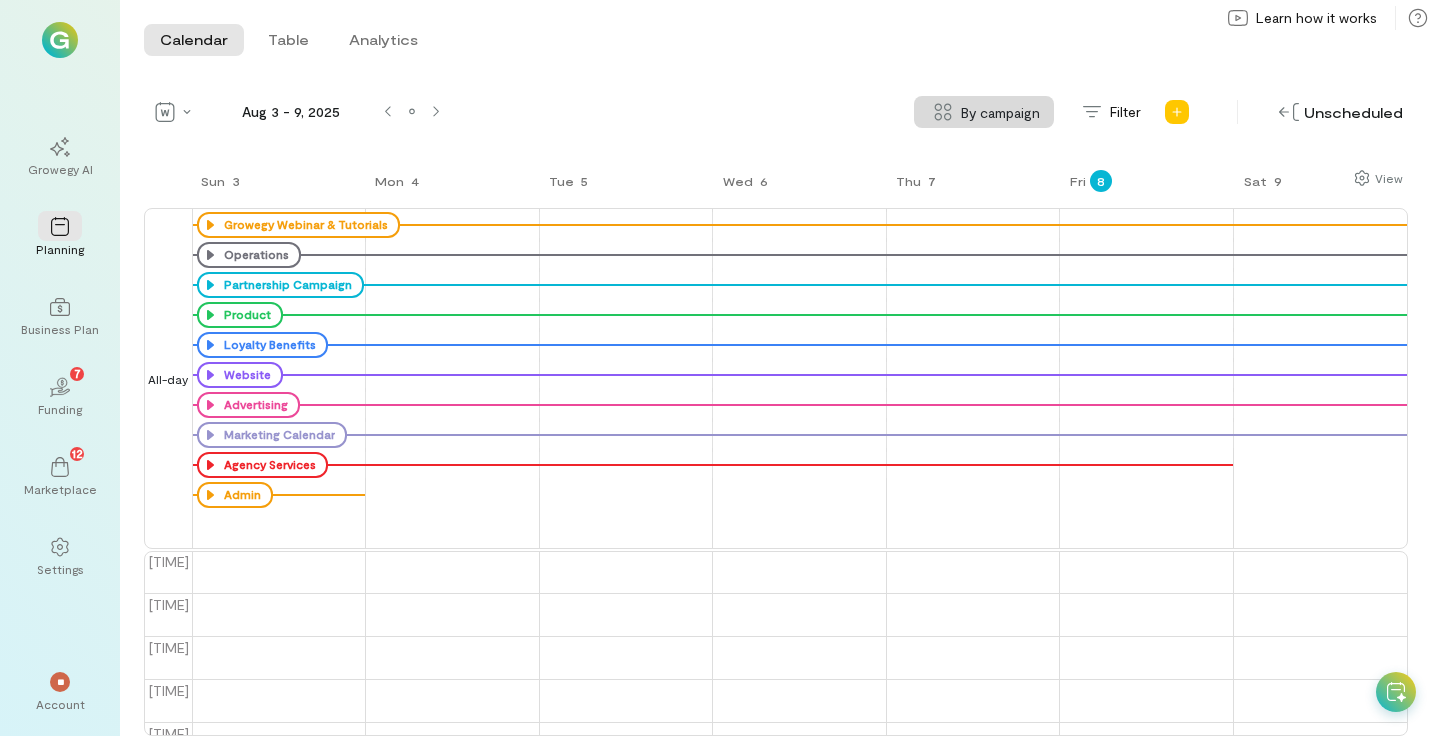 click on "Calendar Table Analytics" at bounding box center [587, 46] 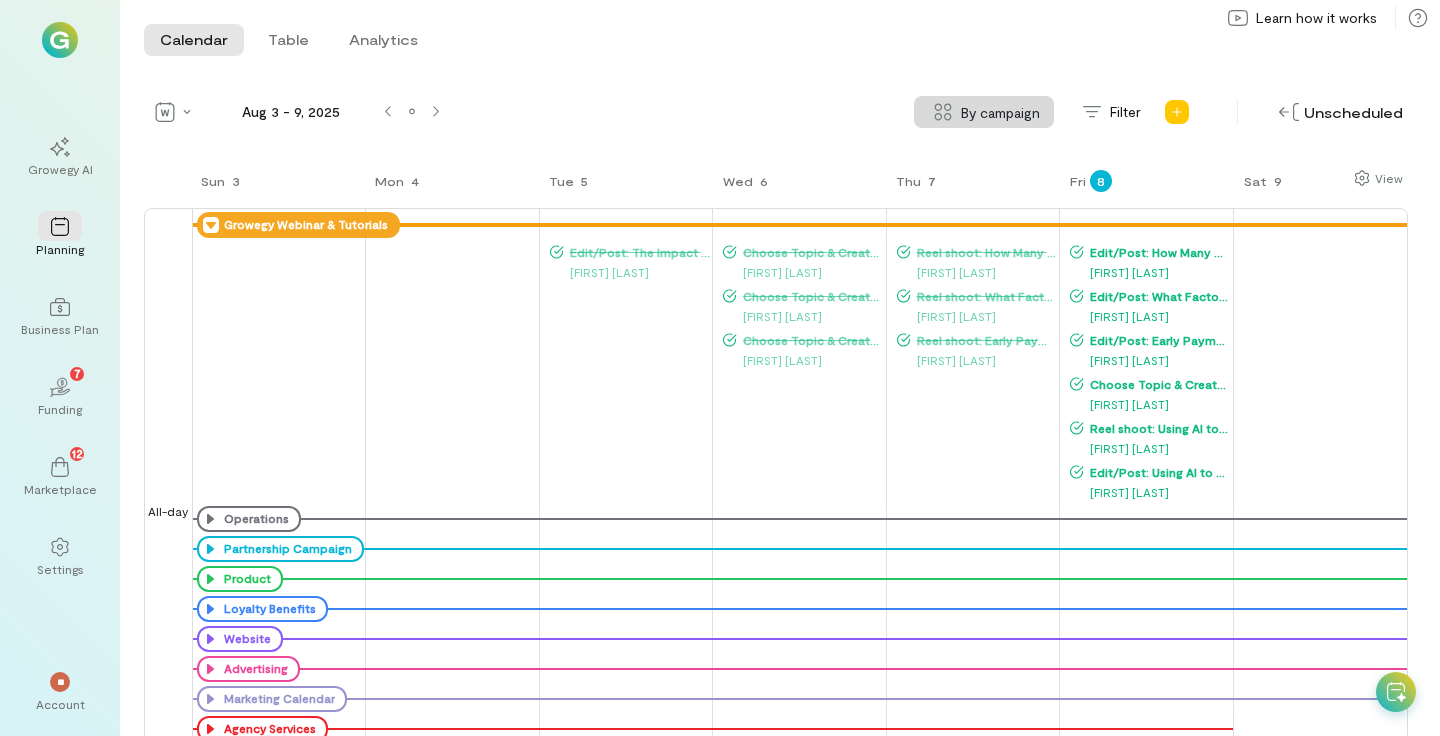 click 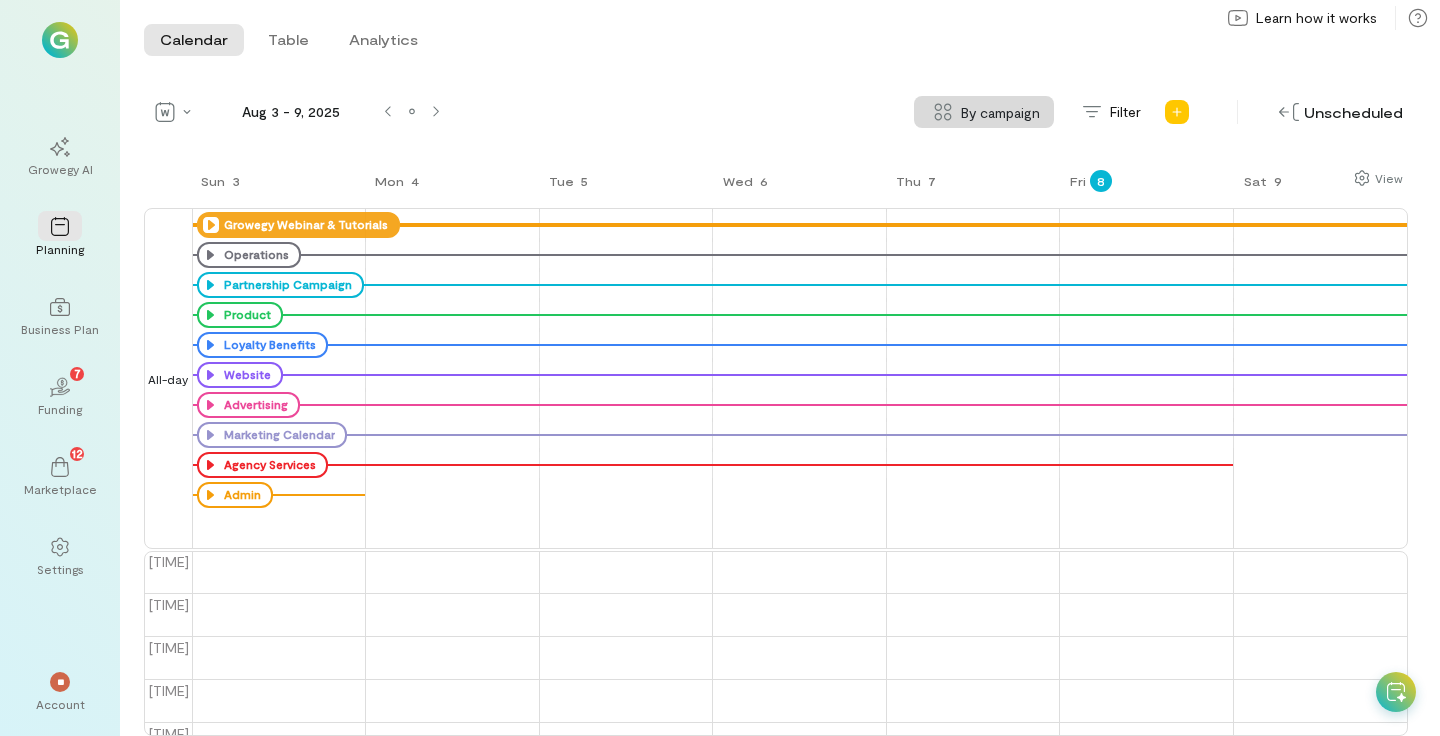 click 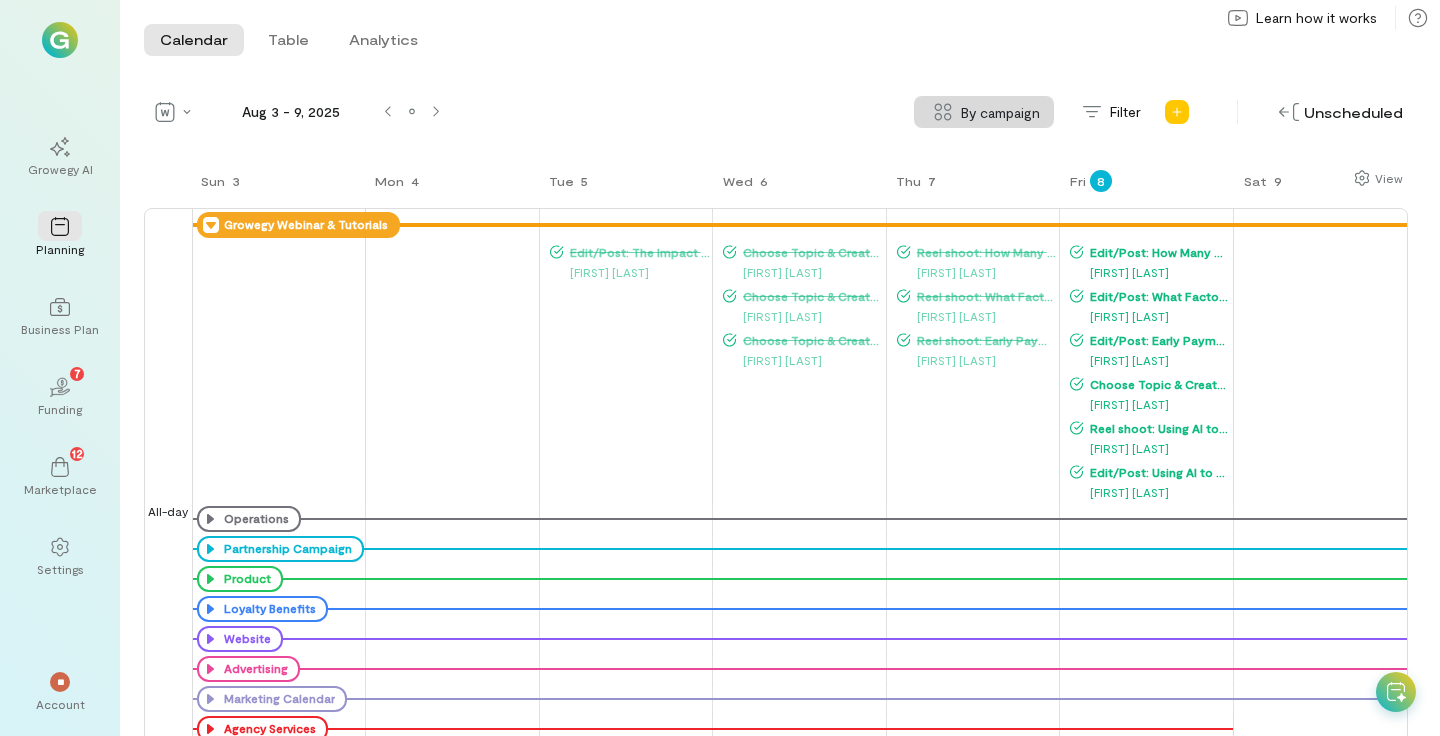 click 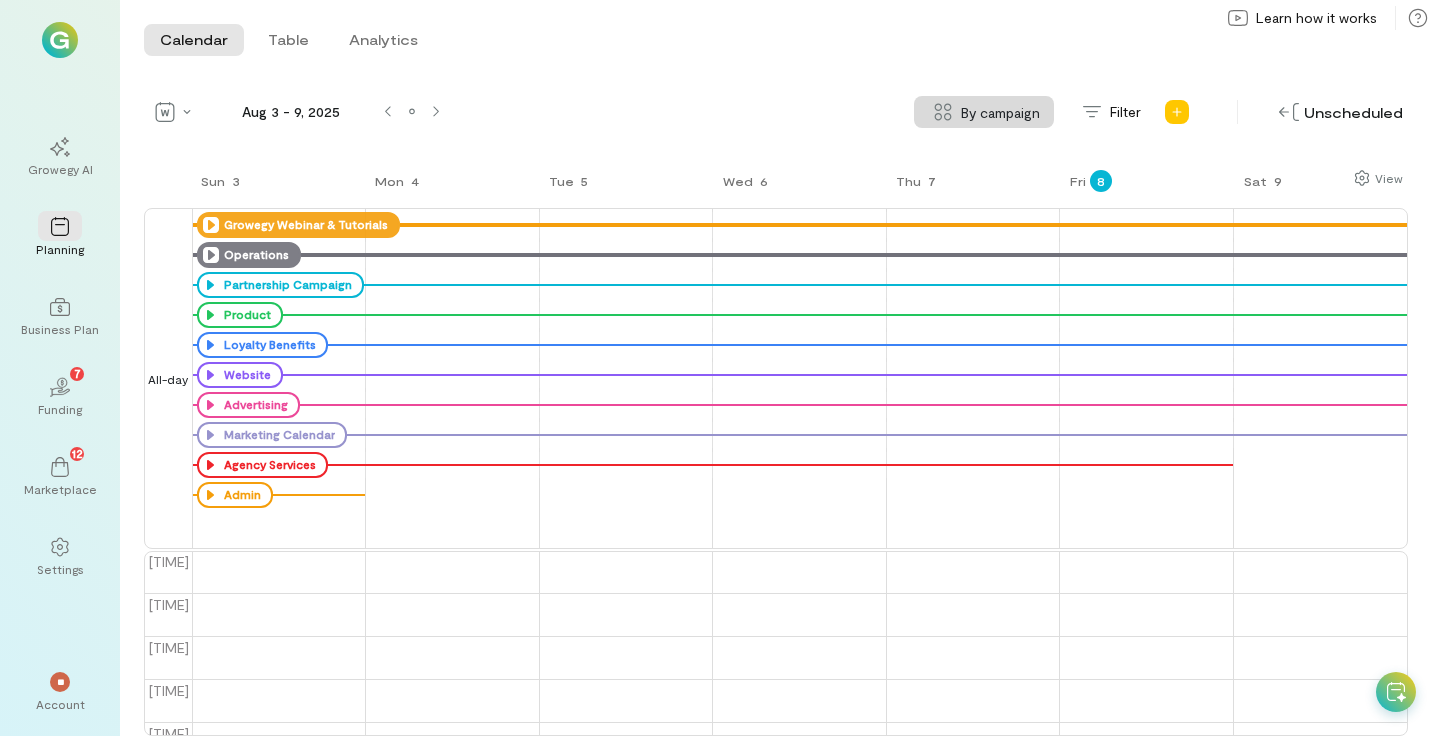 click 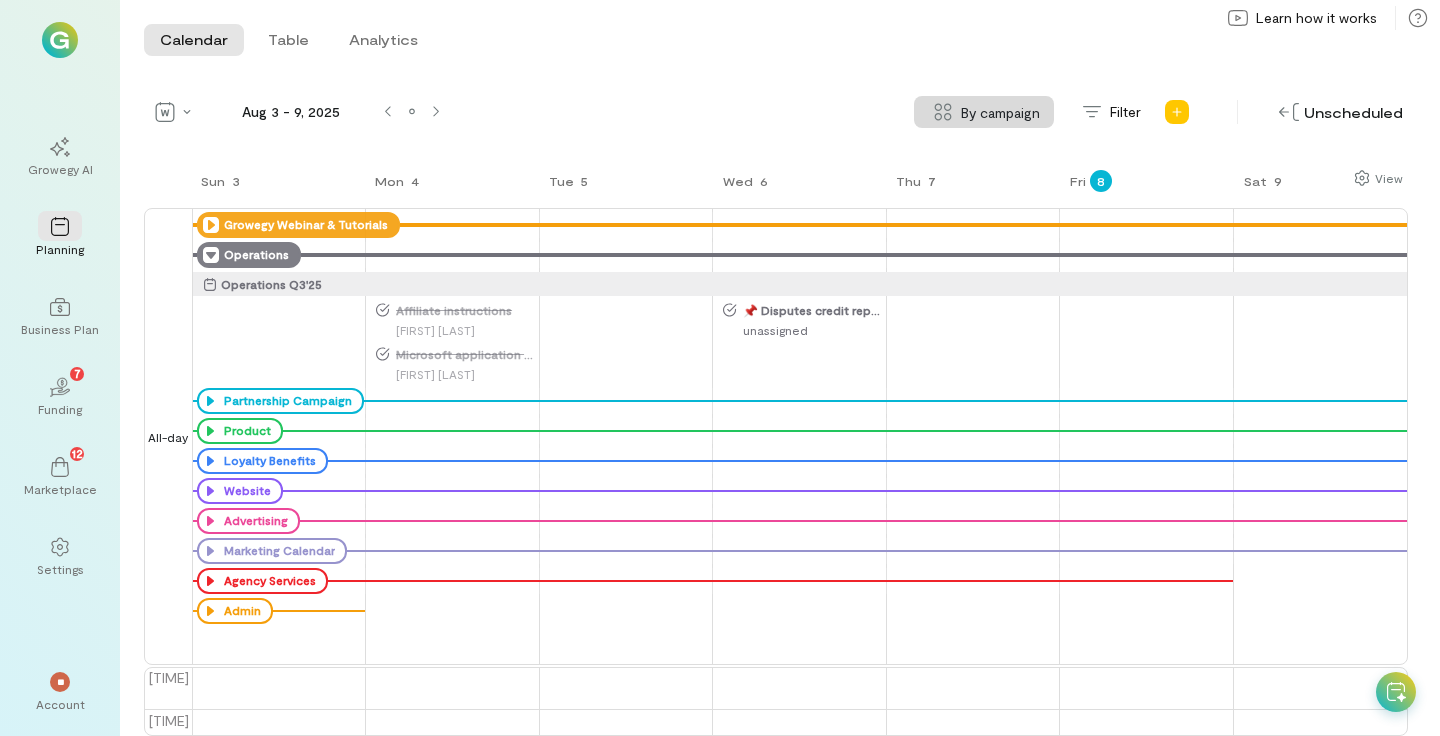 click on "unassigned" at bounding box center (803, 330) 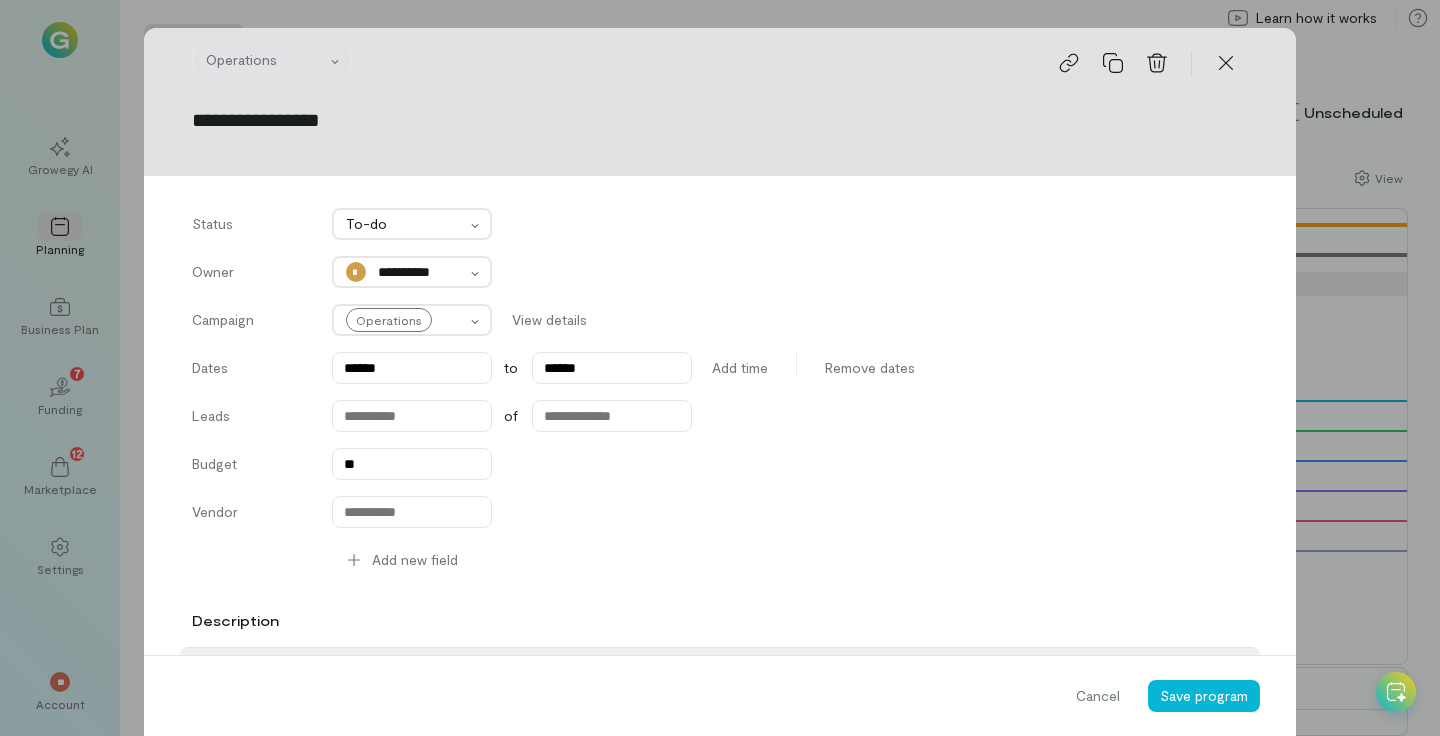 scroll, scrollTop: 1979, scrollLeft: 0, axis: vertical 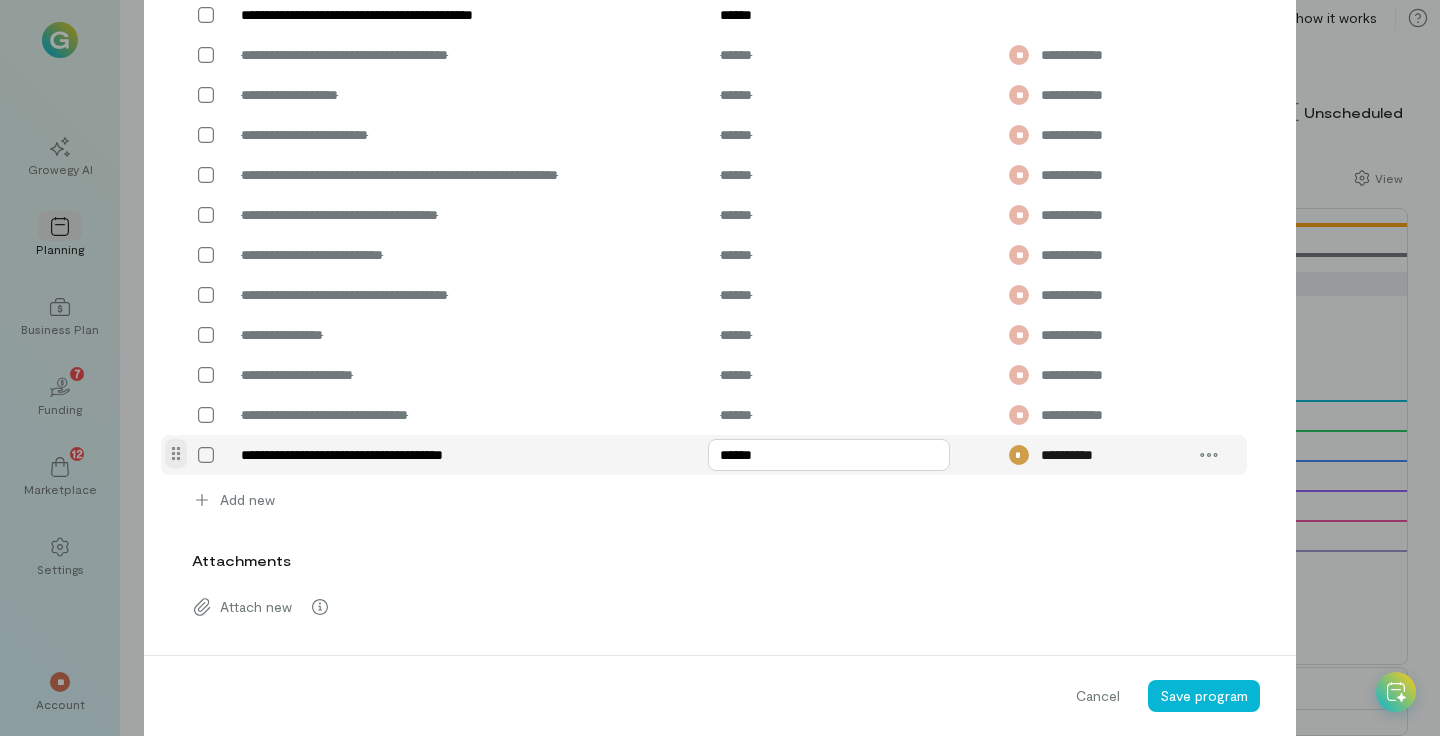 click on "******" at bounding box center [829, 455] 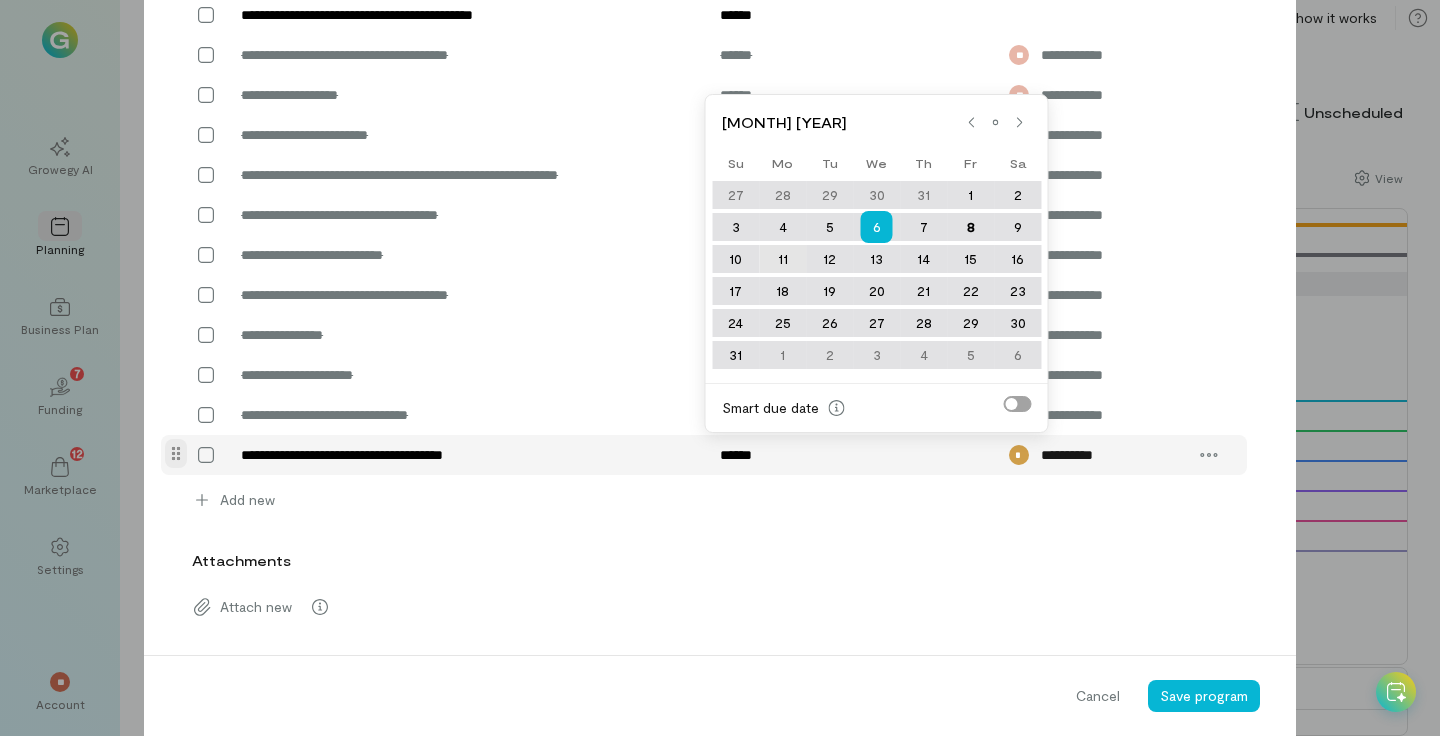 click on "11" at bounding box center [782, 259] 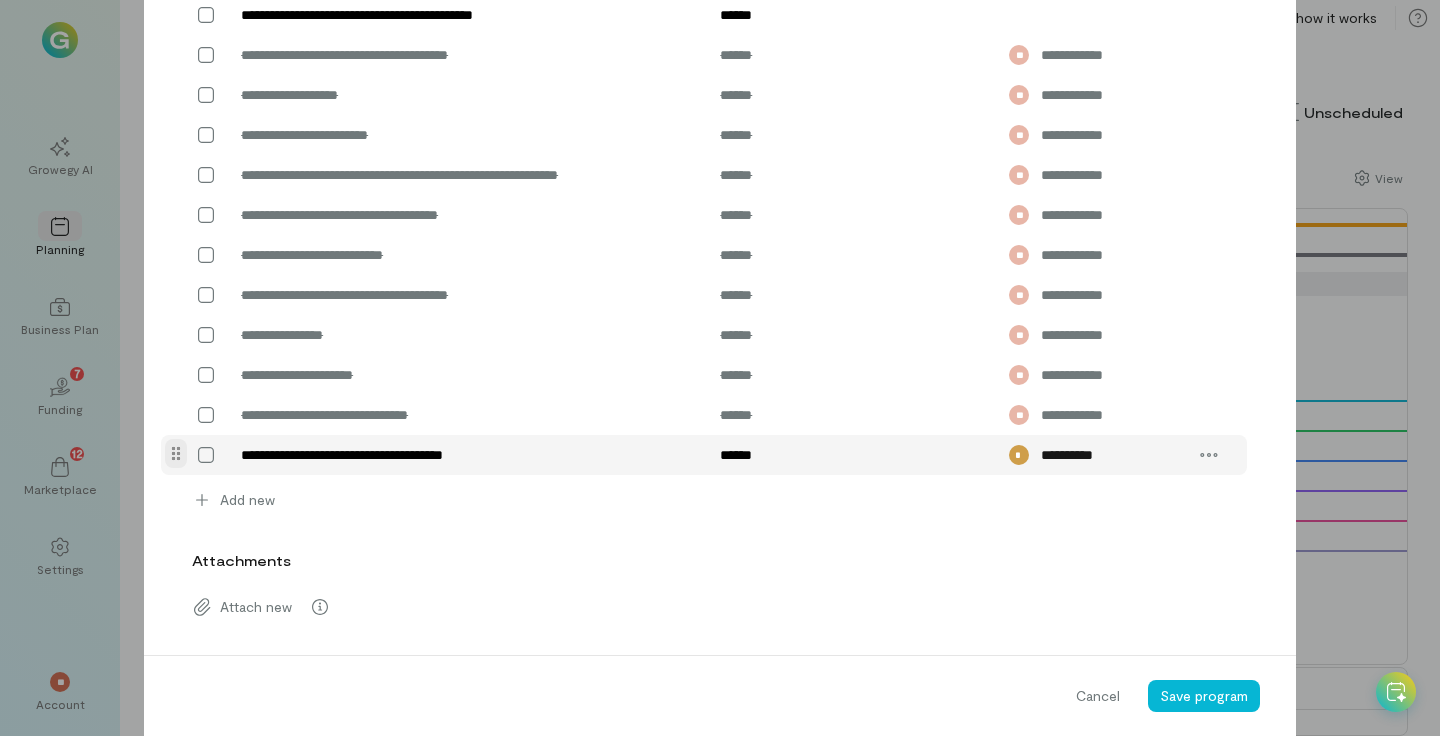 type on "******" 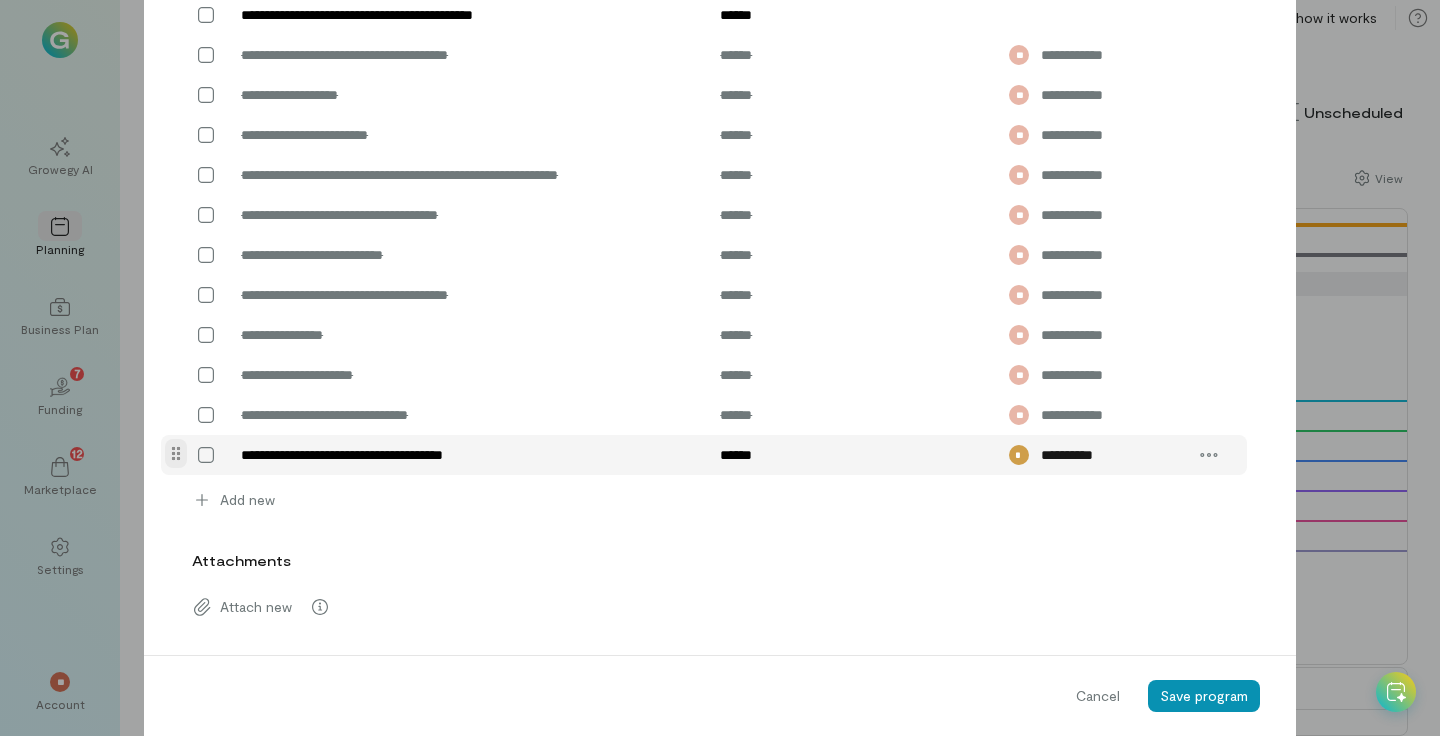 click on "Save program" at bounding box center (1204, 696) 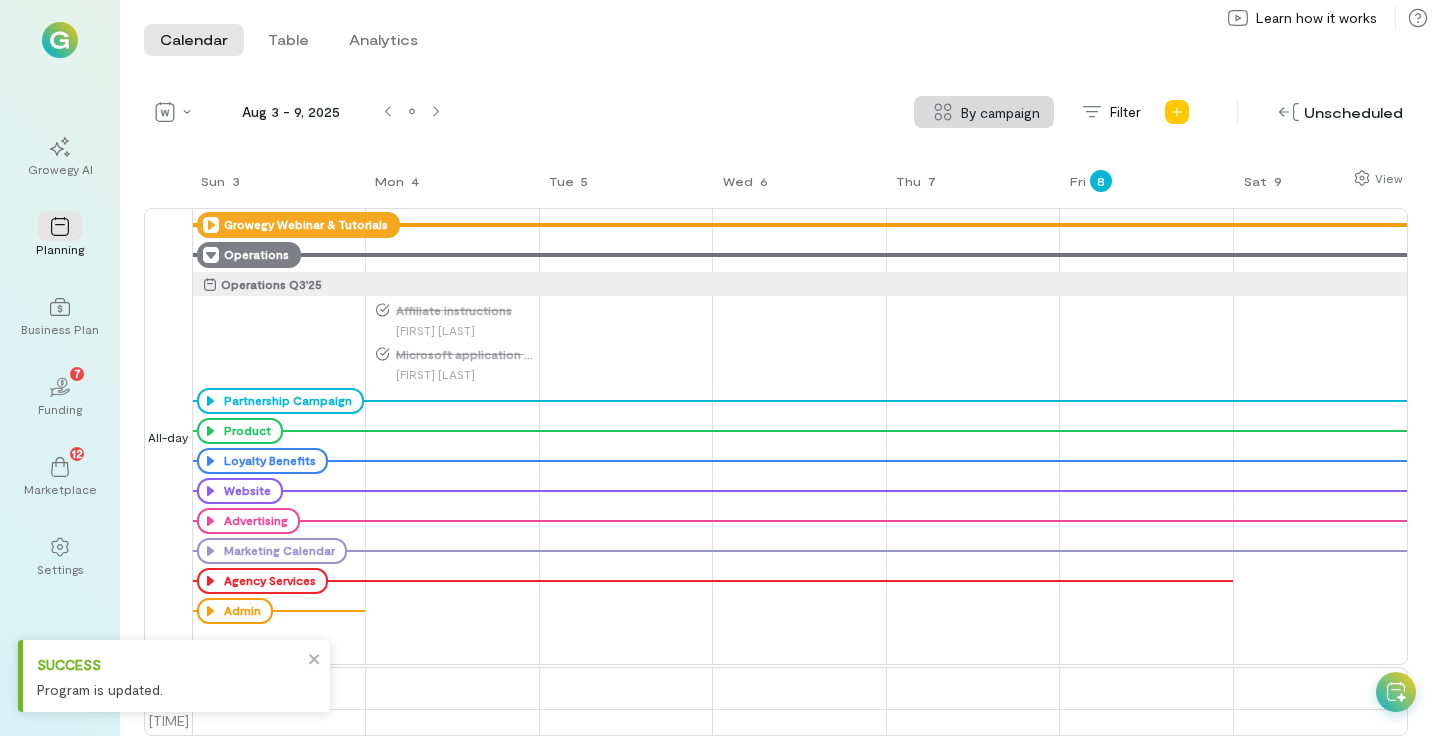 click 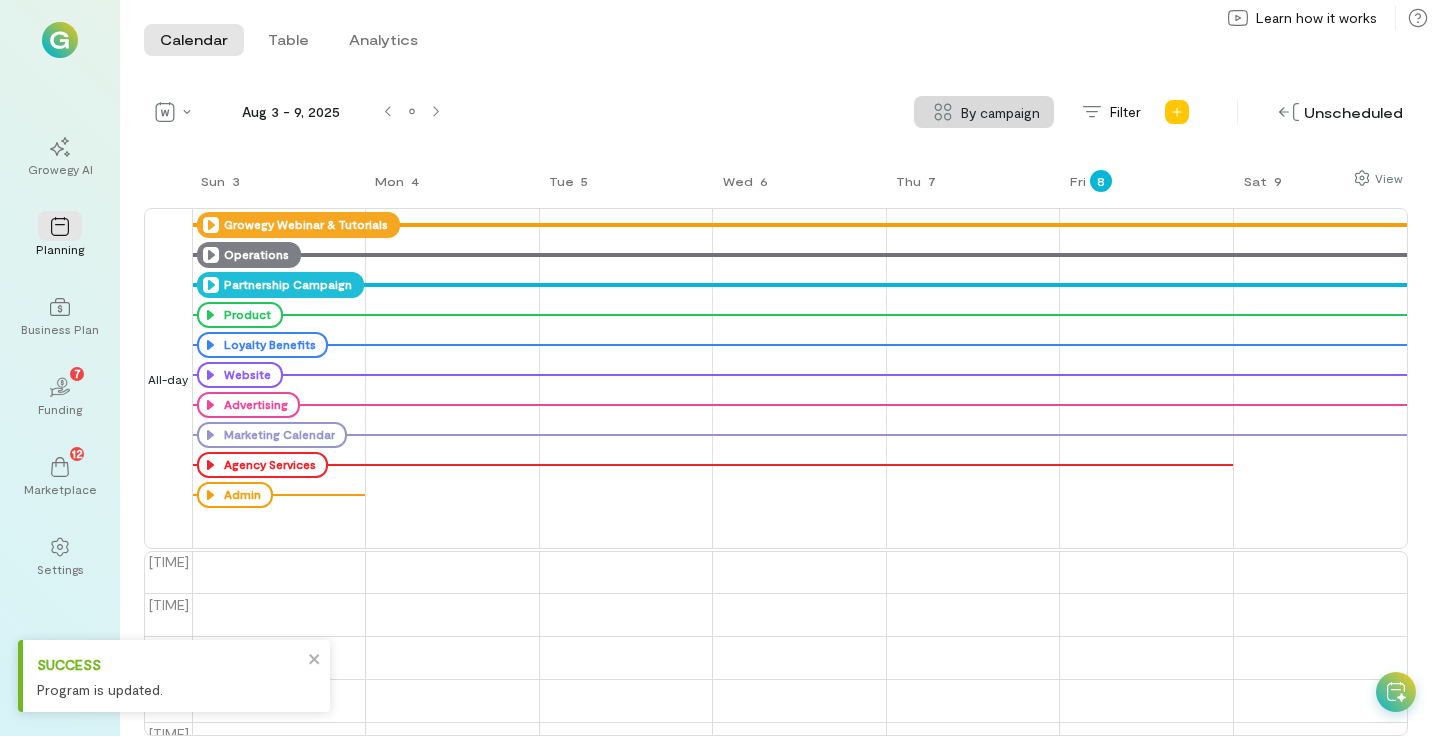 click 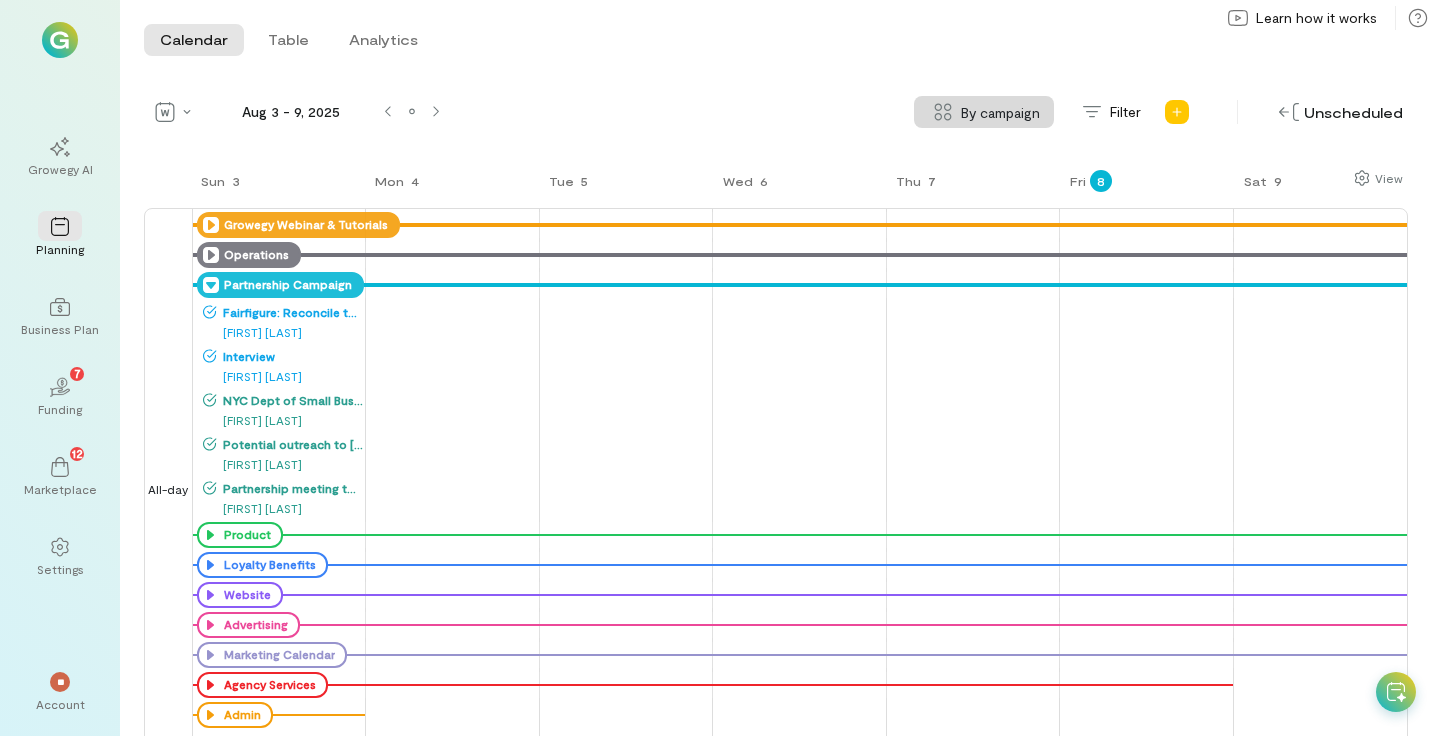 click 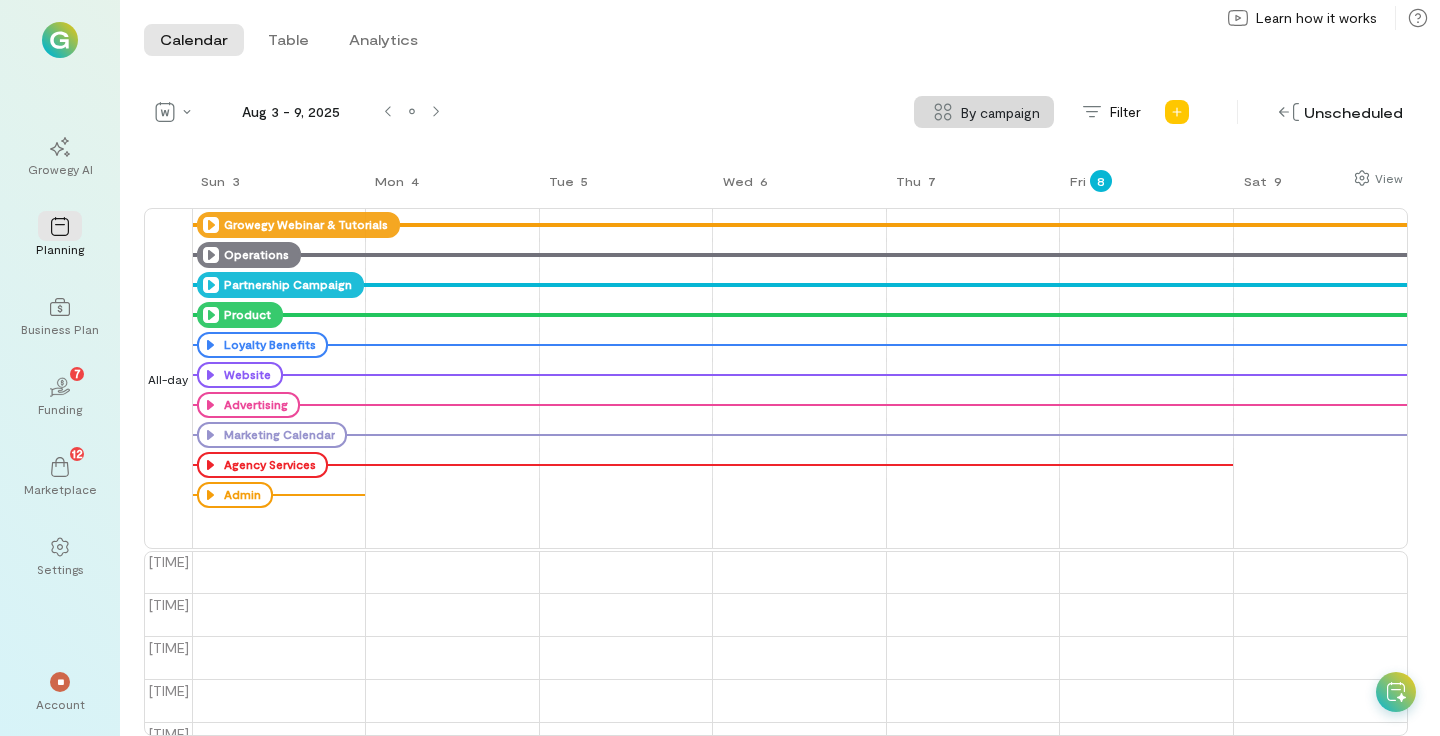 click 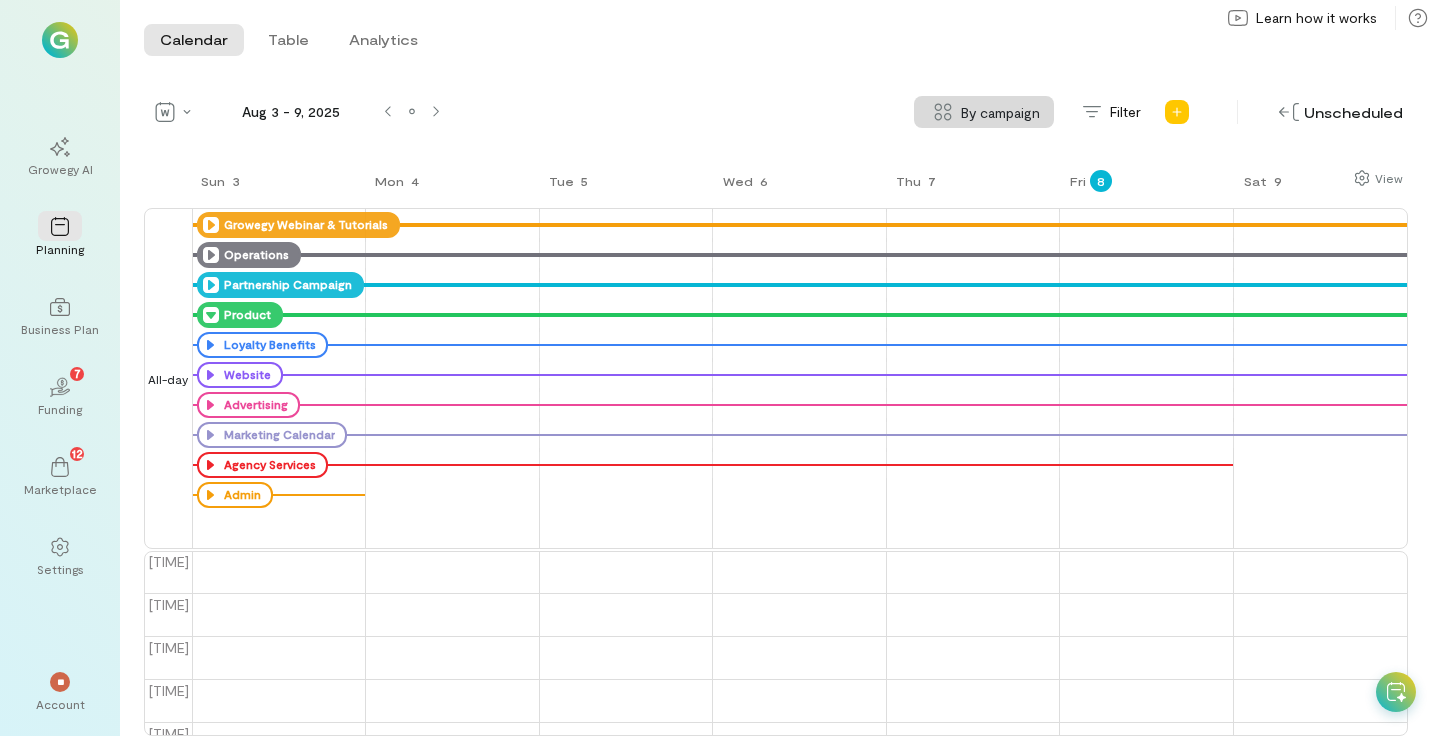 click 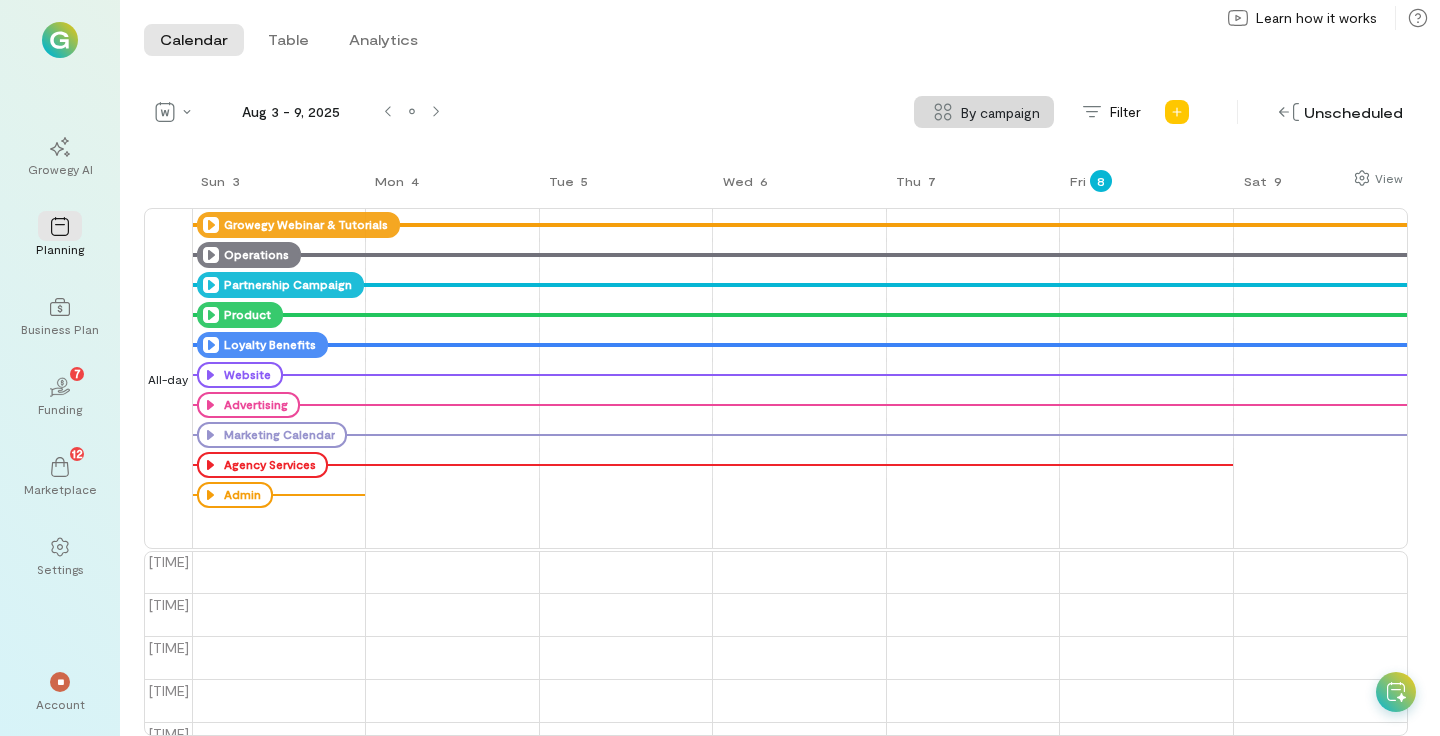 click 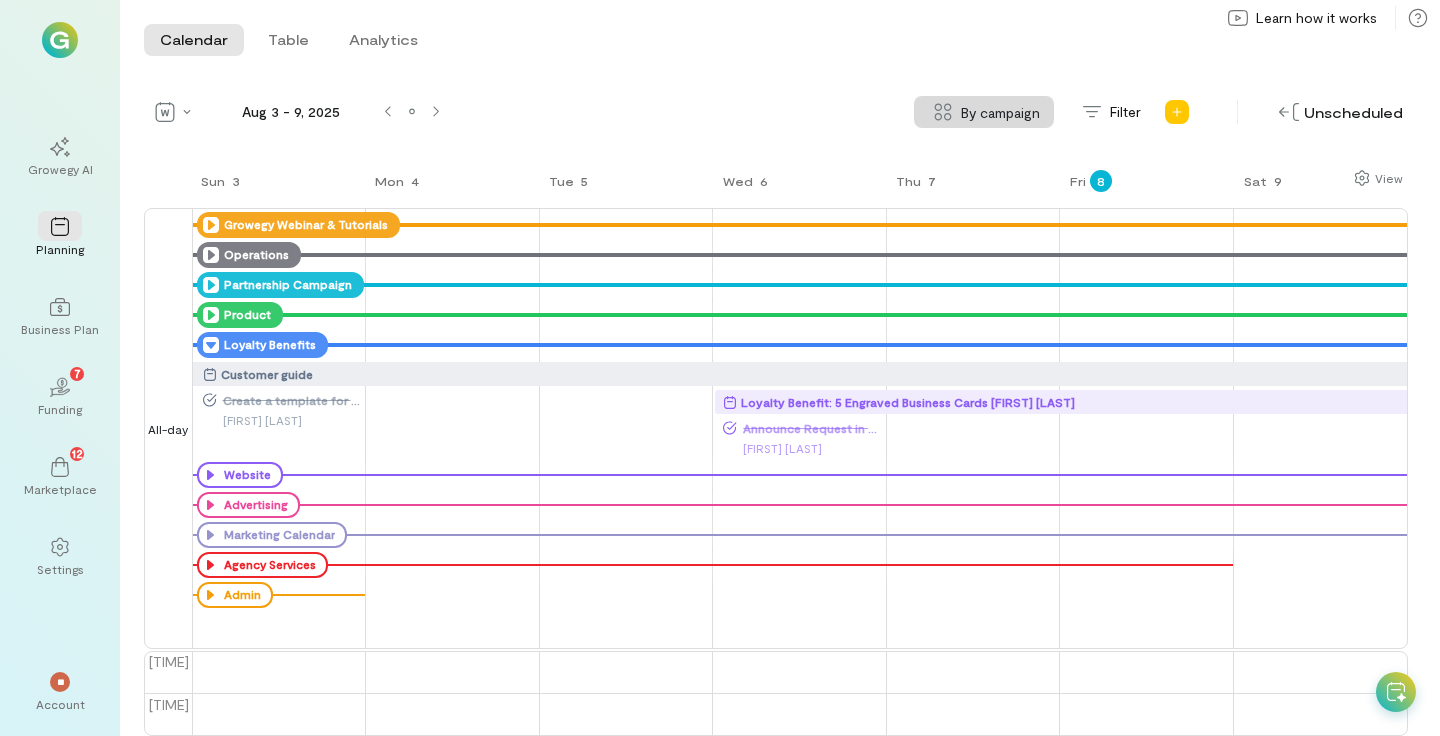 click 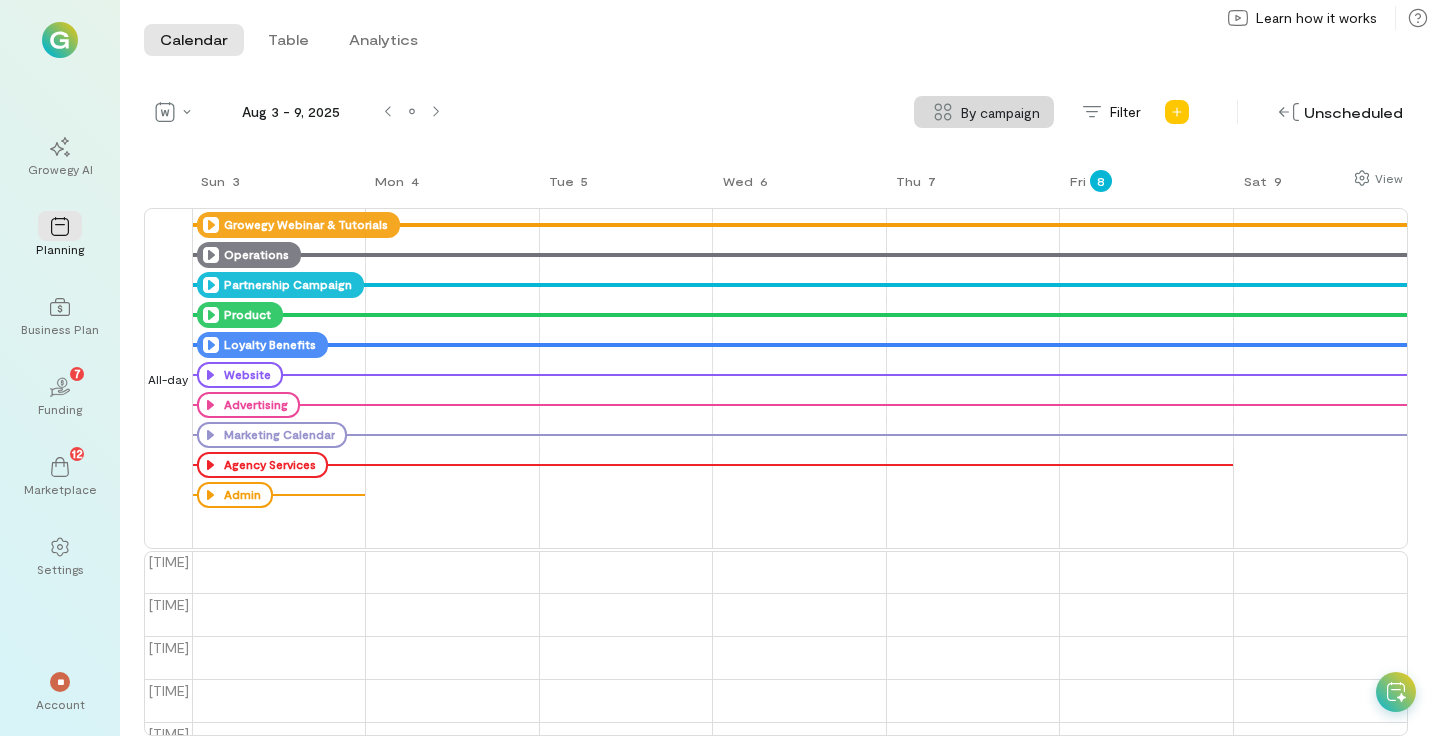 click 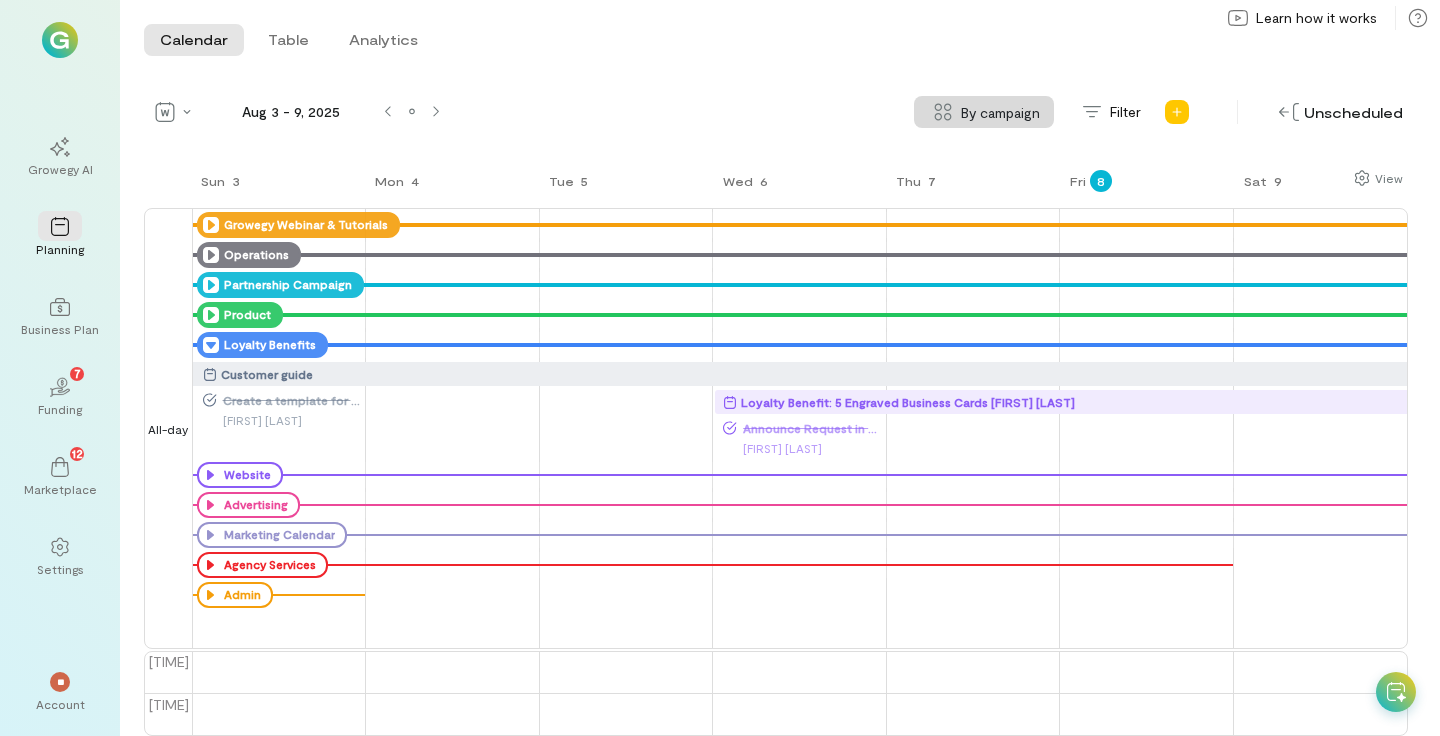 click on "Loyalty Benefit: 5 Engraved Business Cards [FIRST] [LAST]" at bounding box center [908, 402] 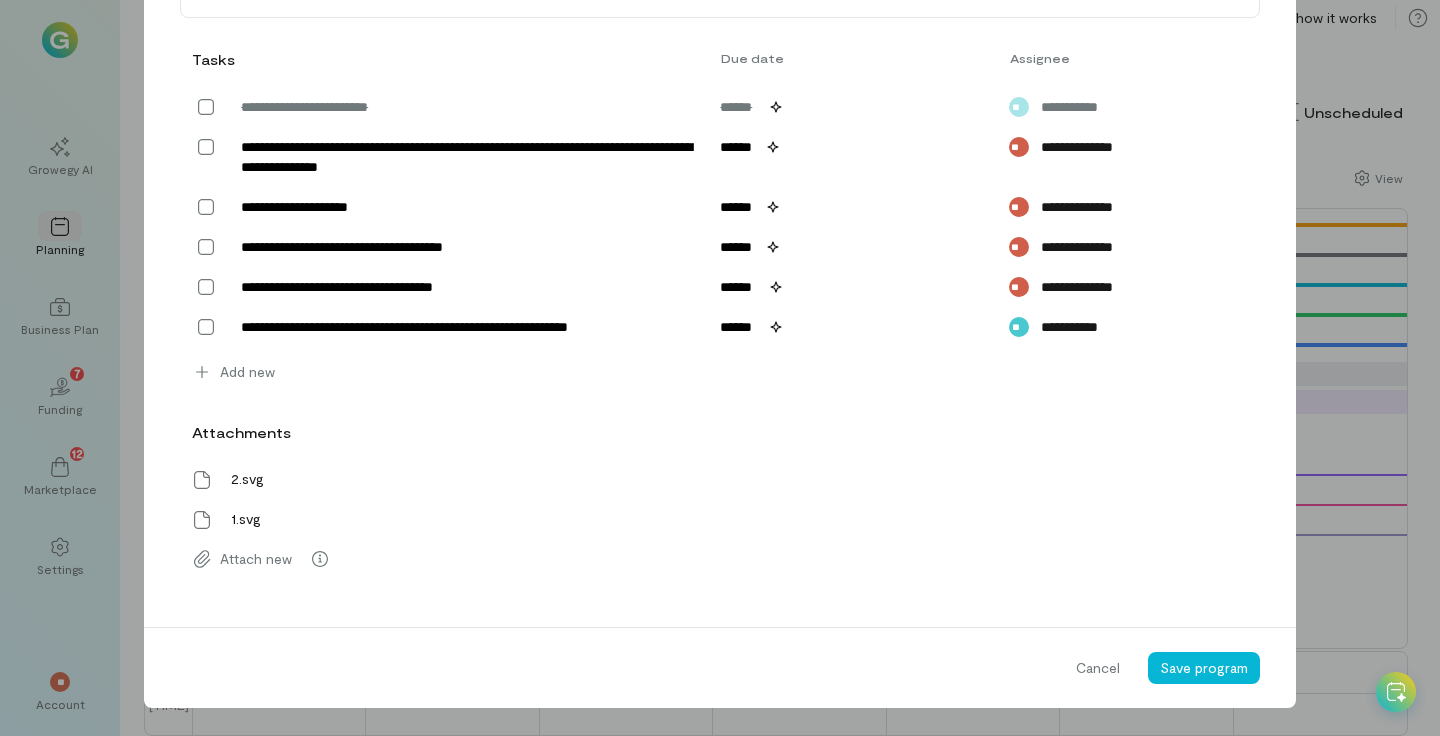 scroll, scrollTop: 871, scrollLeft: 0, axis: vertical 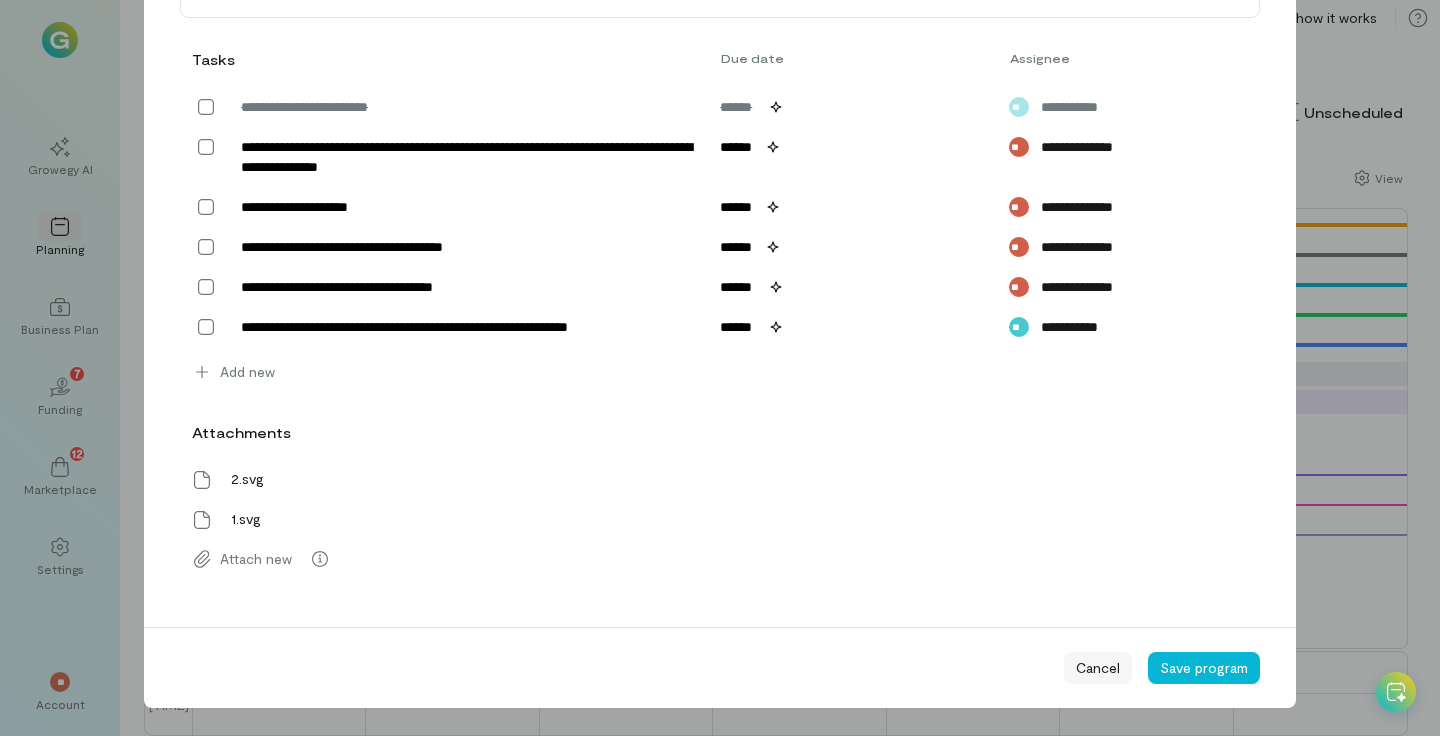 click on "Cancel" at bounding box center [1098, 668] 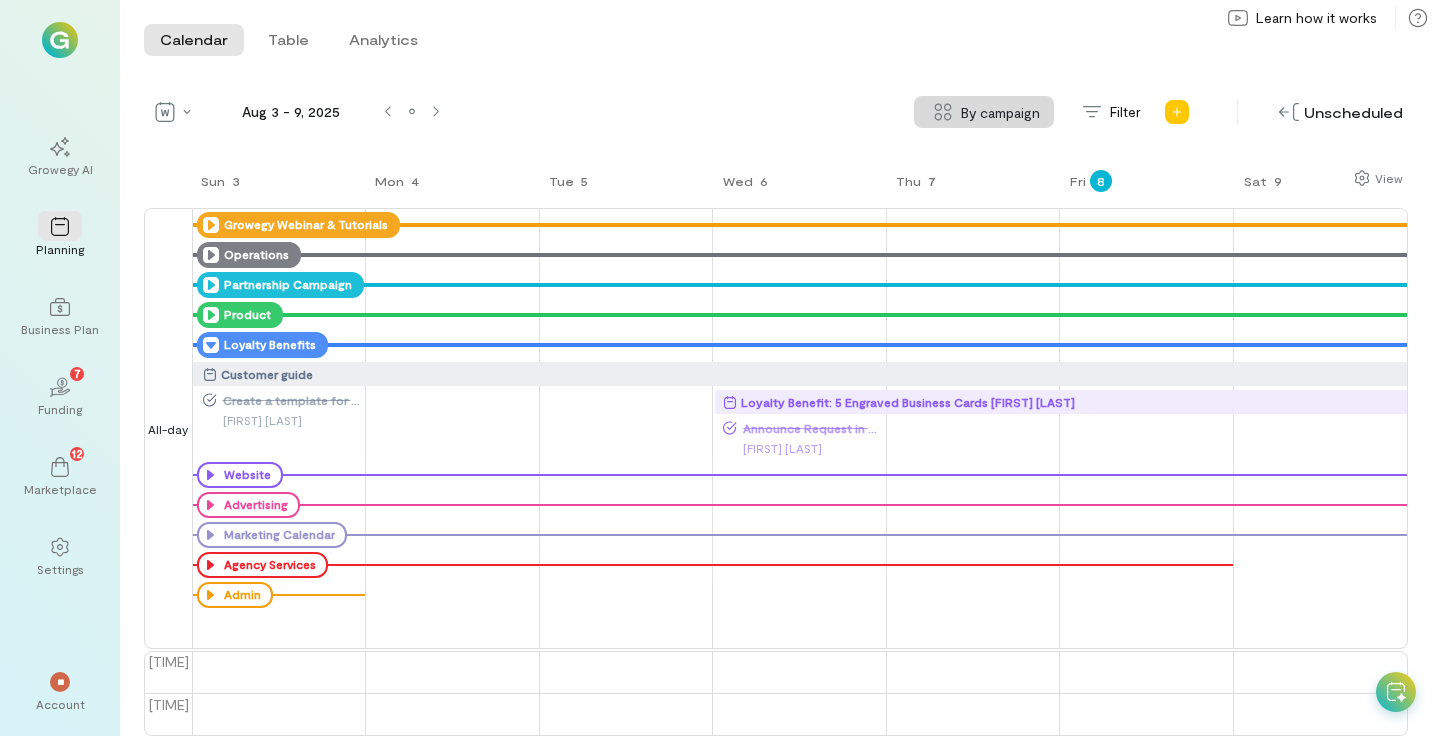 click 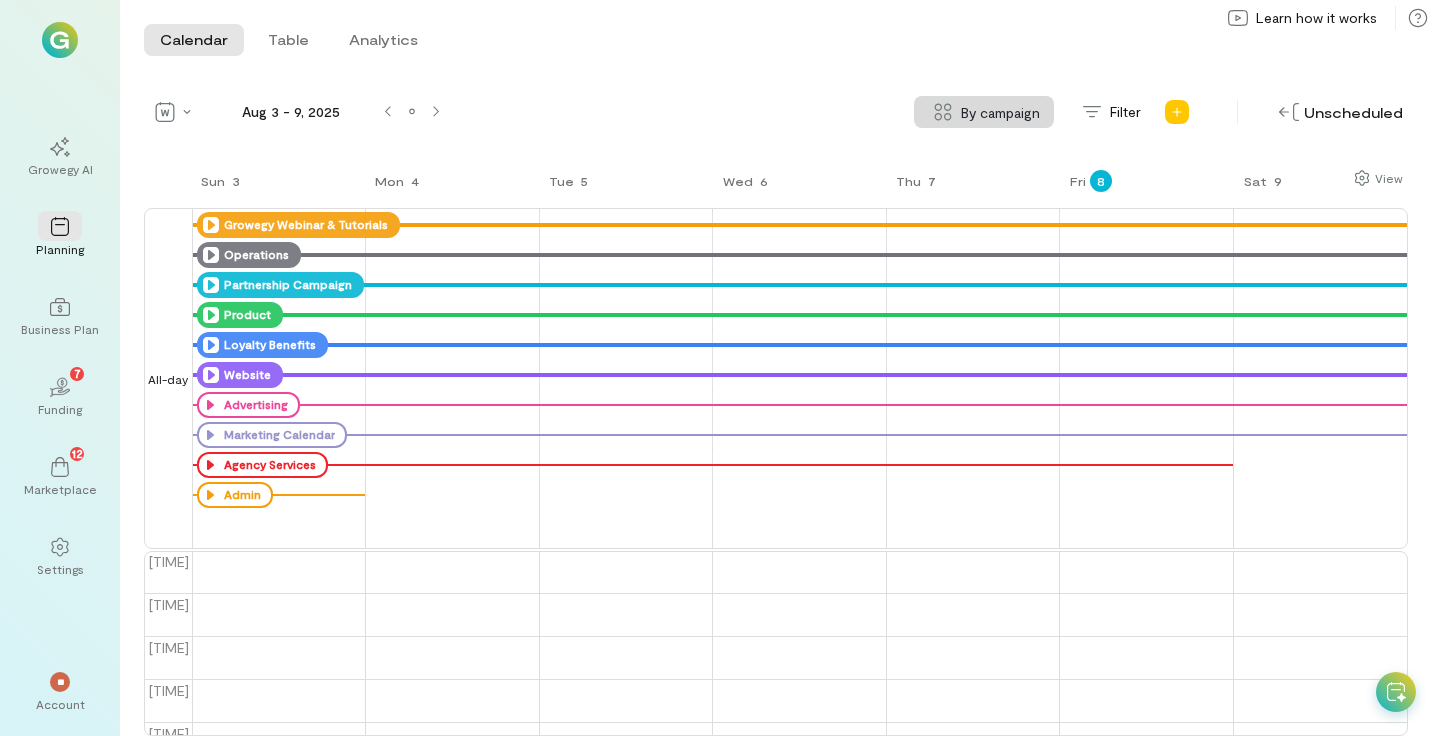 click 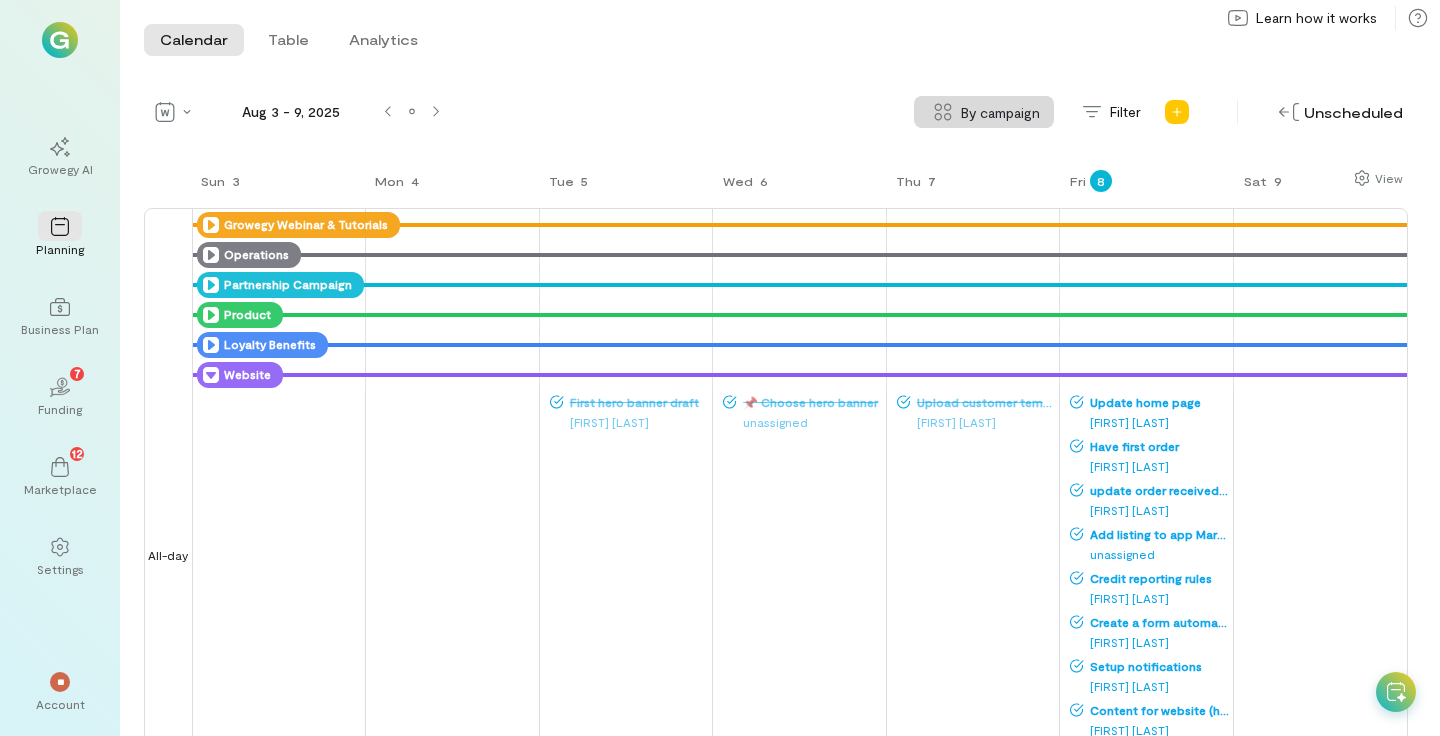 scroll, scrollTop: 169, scrollLeft: 0, axis: vertical 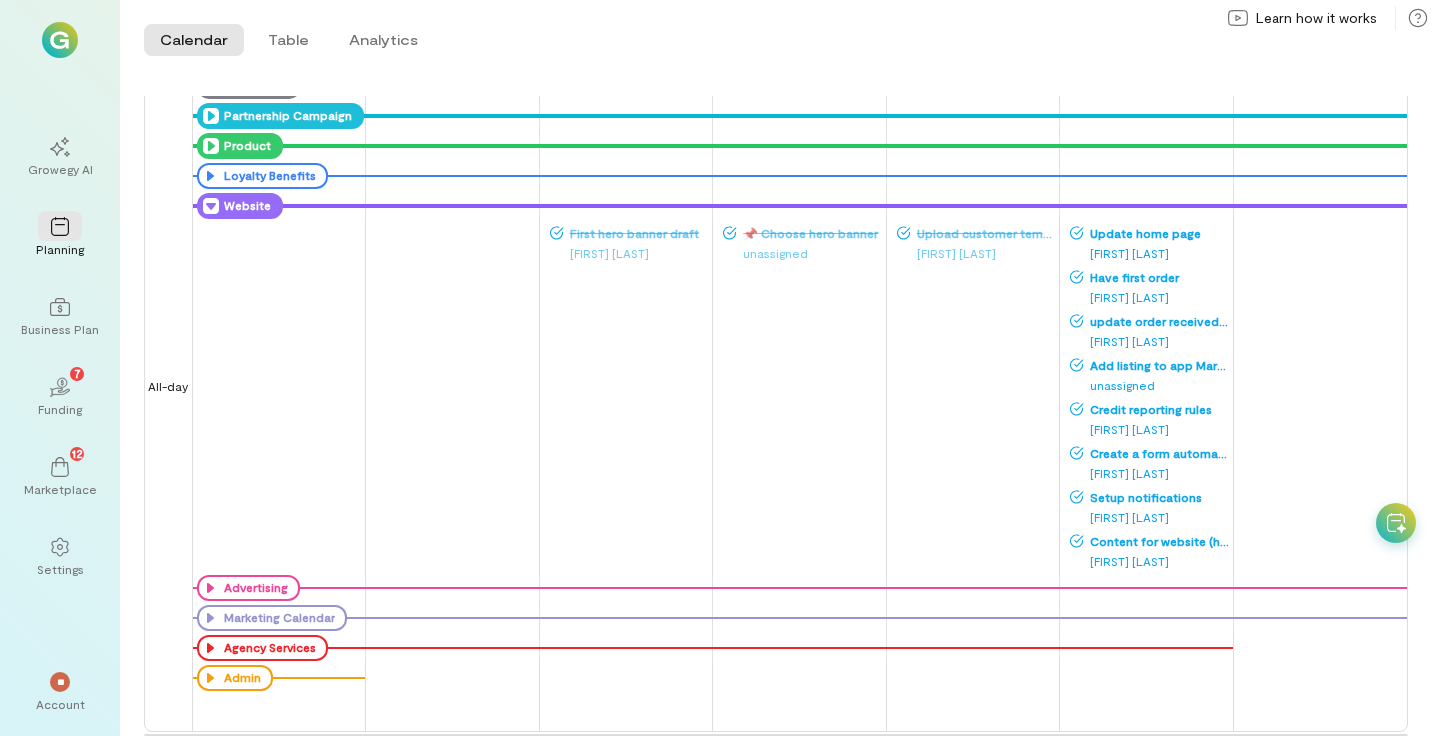 click 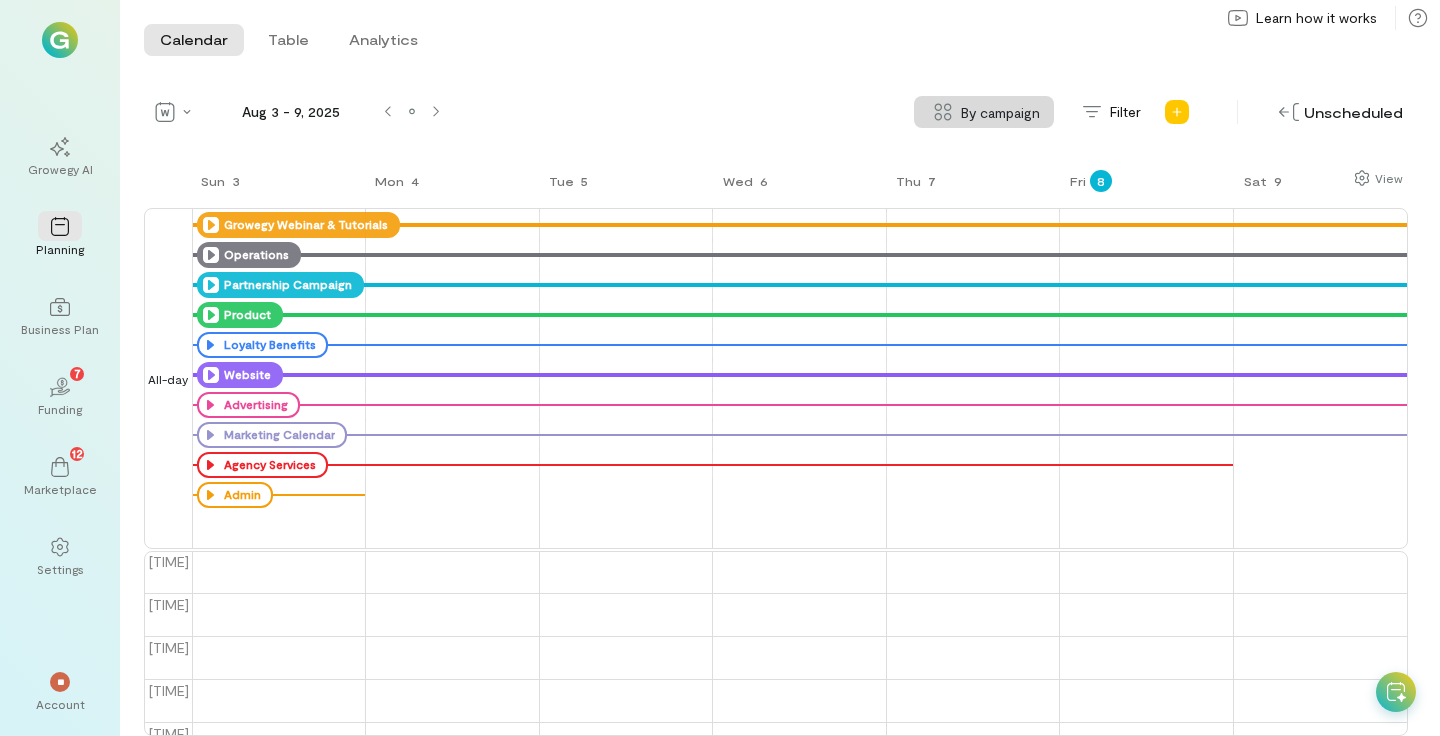 click 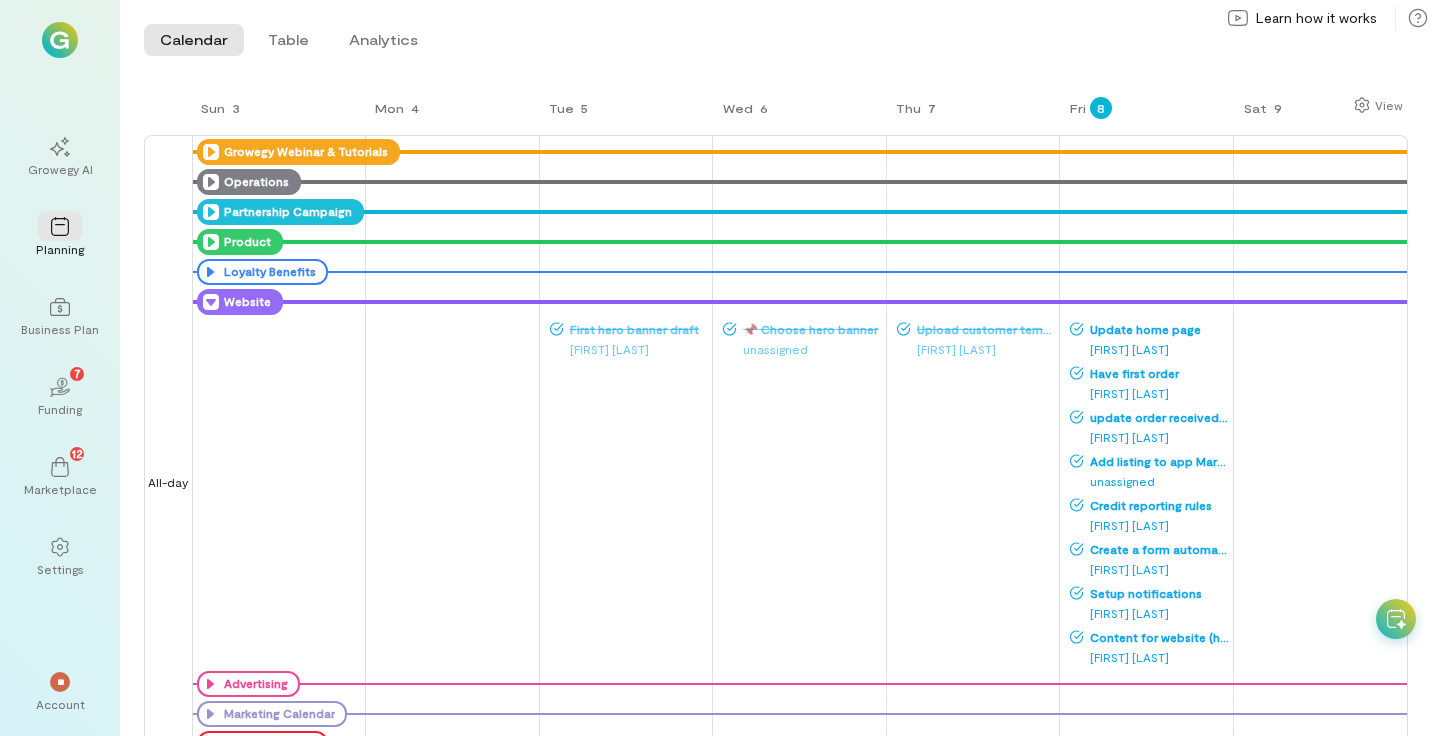 scroll, scrollTop: 159, scrollLeft: 0, axis: vertical 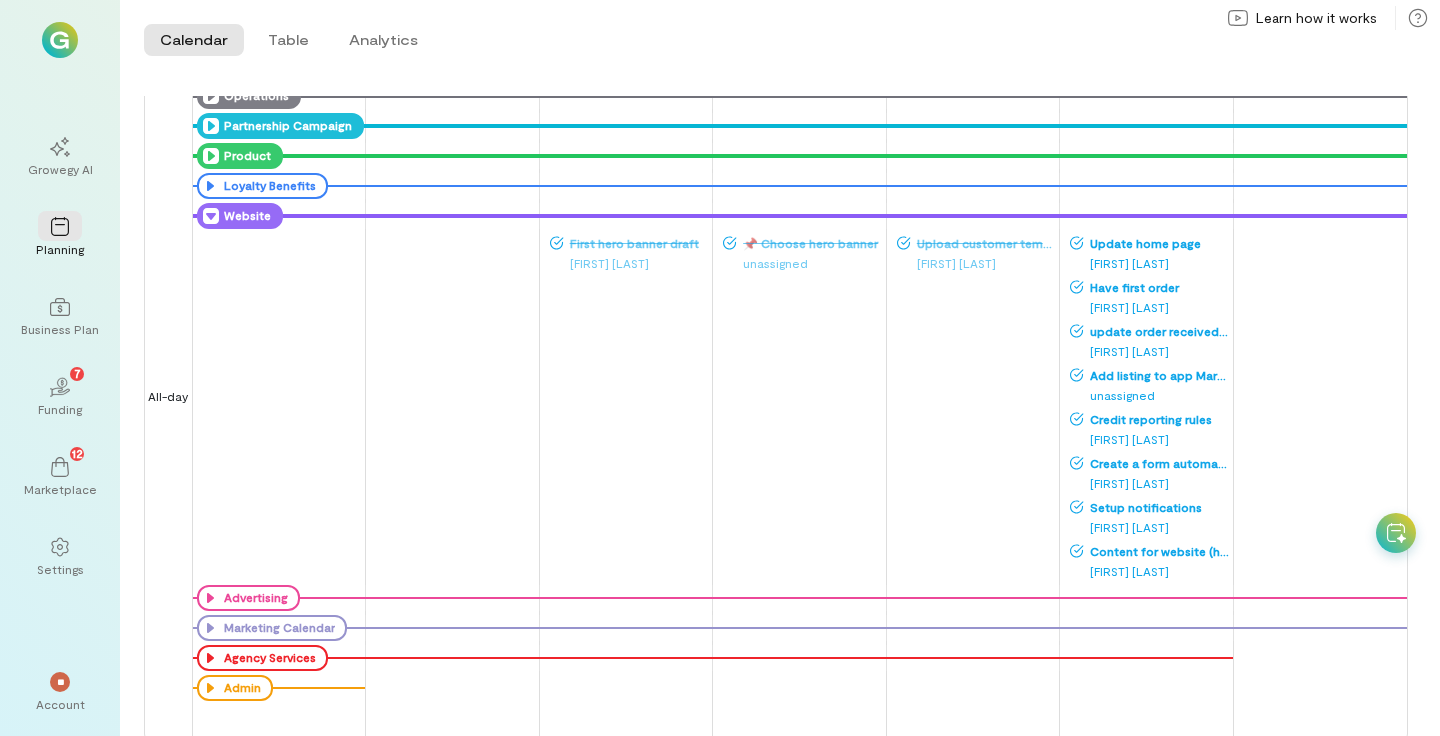 click on "Content for website (hero and sections)" at bounding box center [1150, 551] 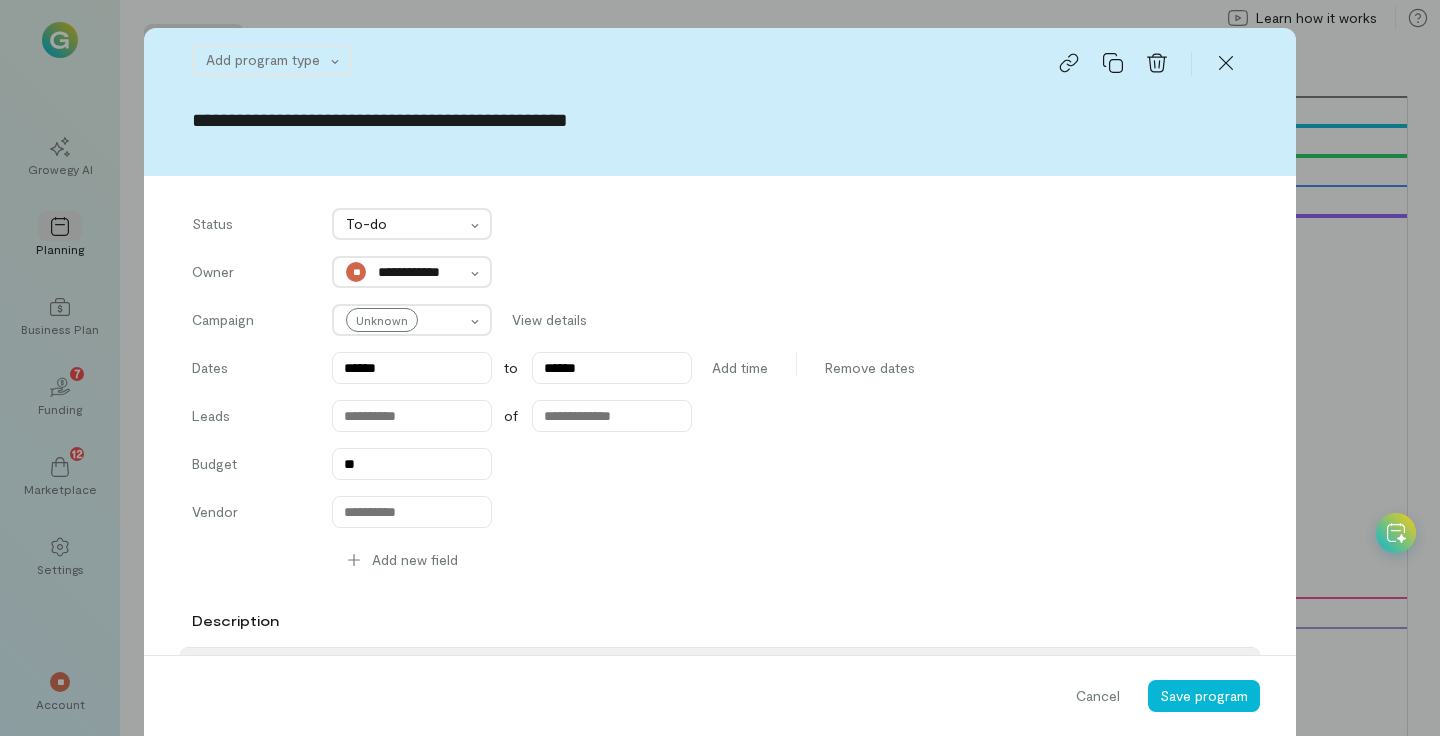 scroll, scrollTop: 2486, scrollLeft: 0, axis: vertical 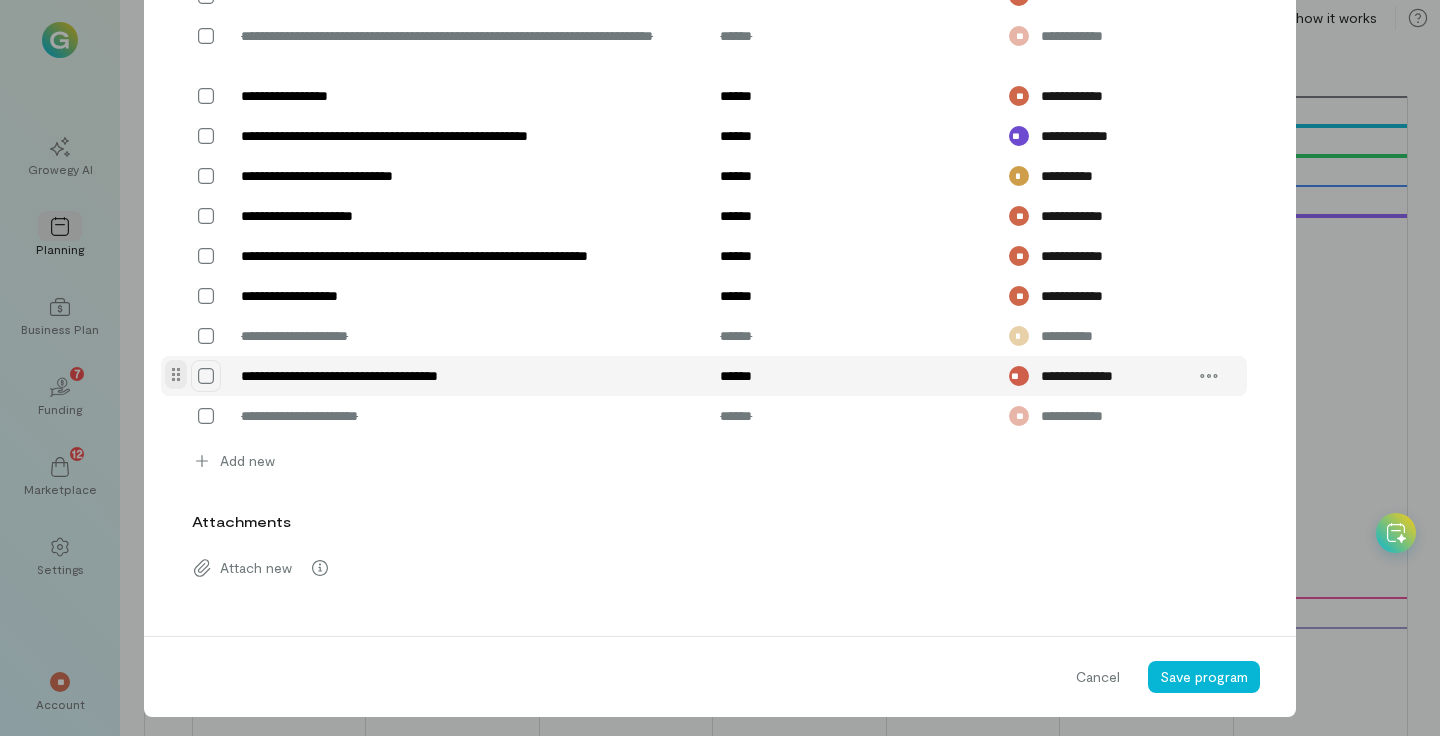 click 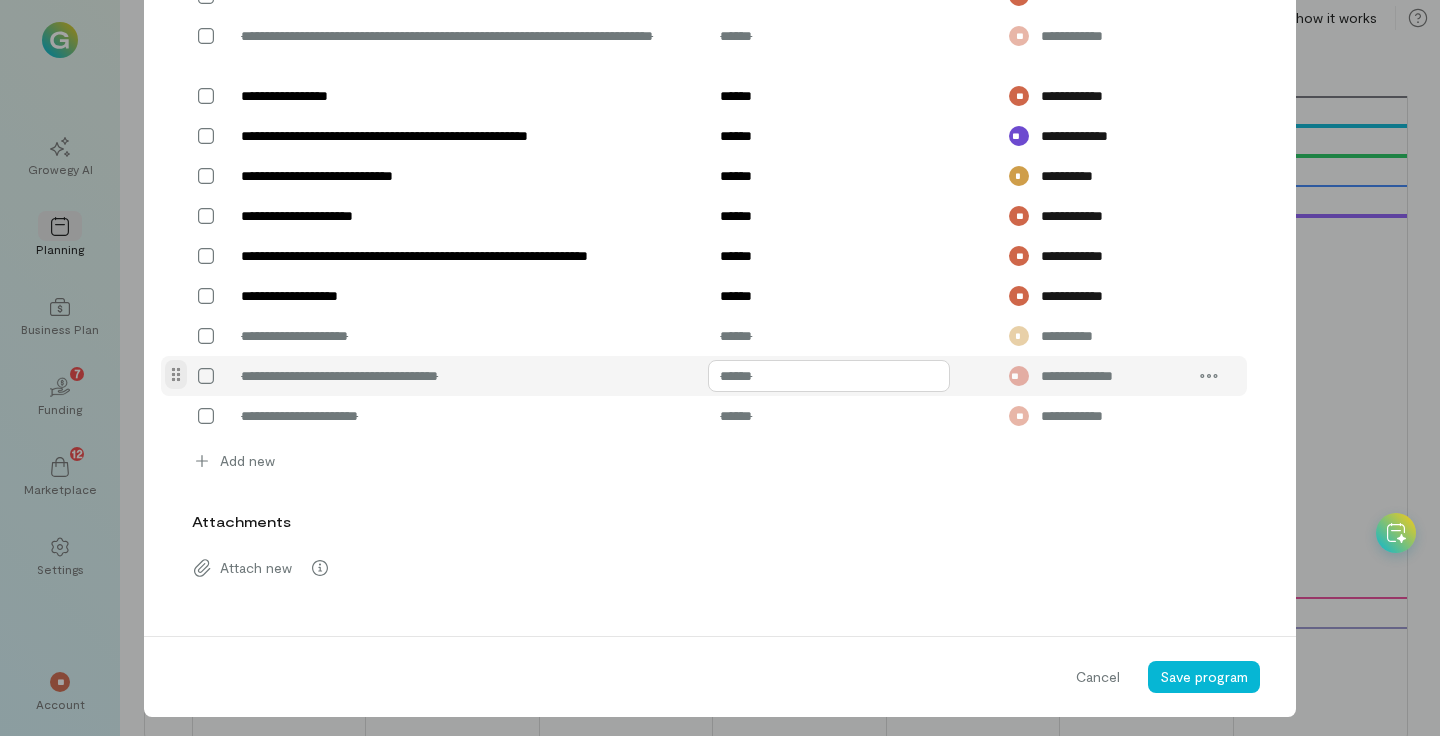 click on "******" at bounding box center (829, 376) 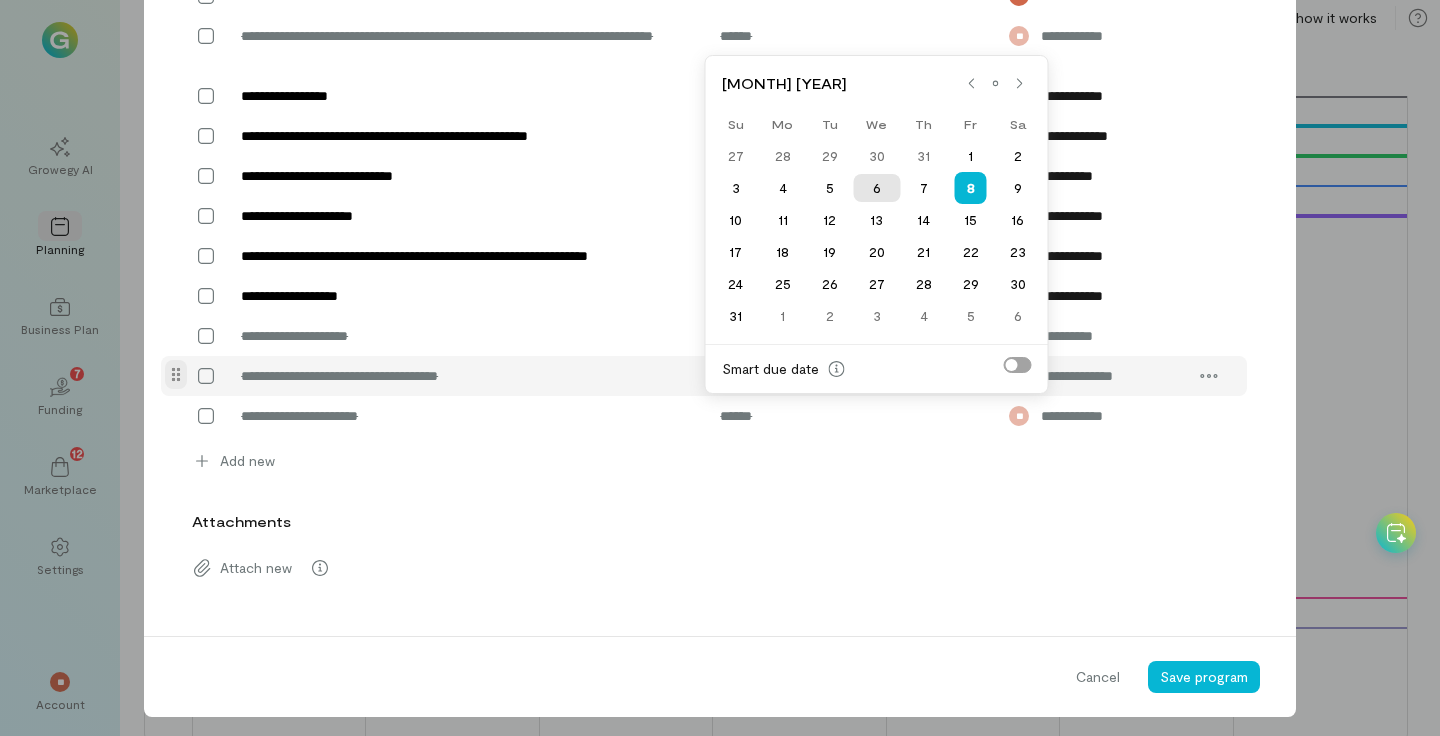 click on "6" at bounding box center [876, 188] 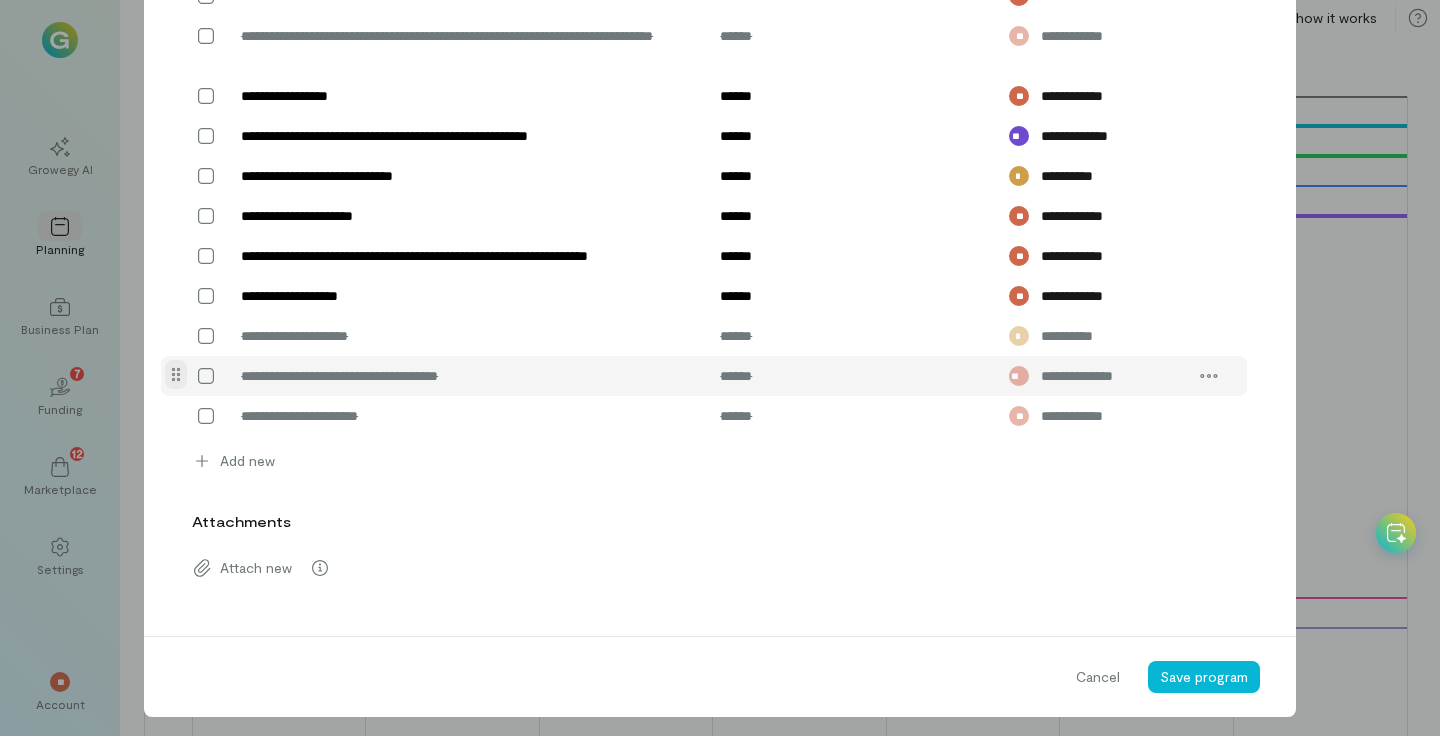 type on "******" 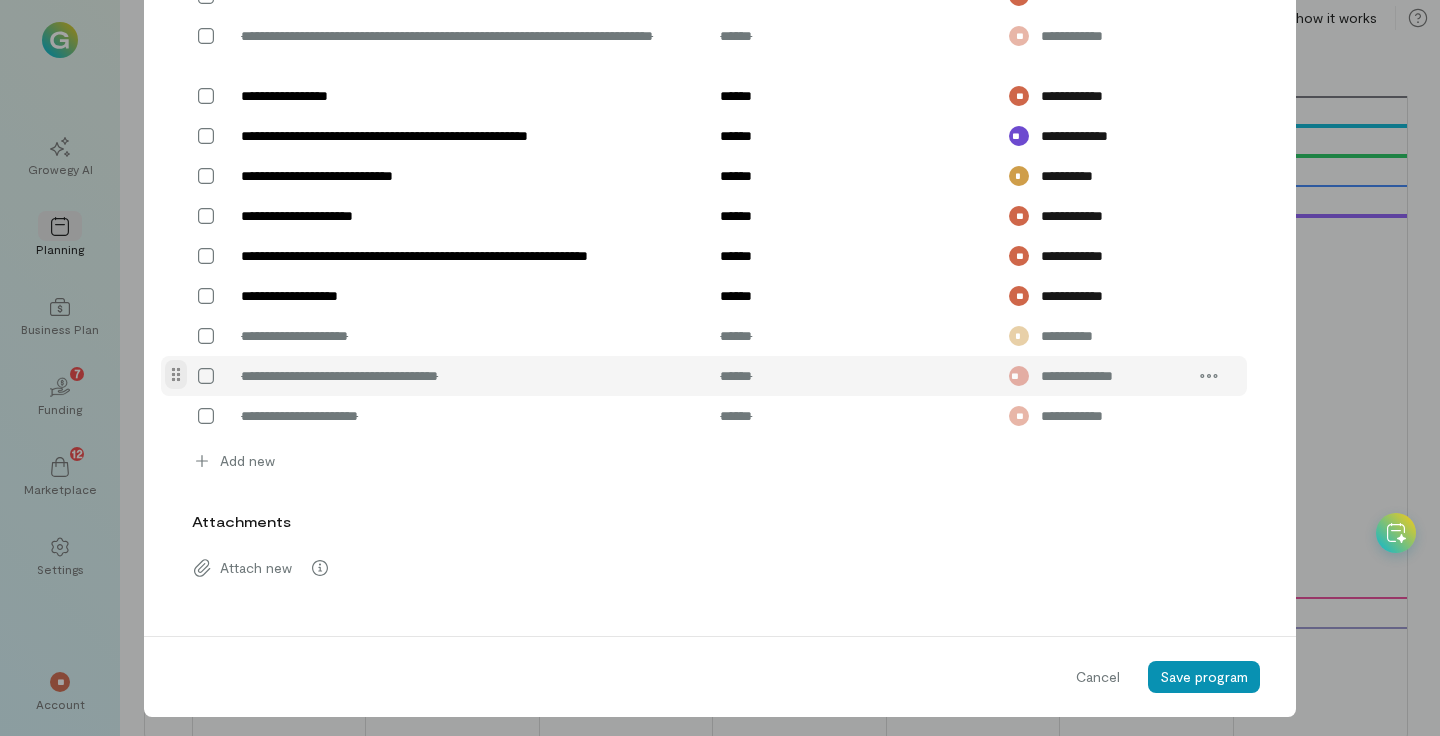 click on "Save program" at bounding box center [1204, 676] 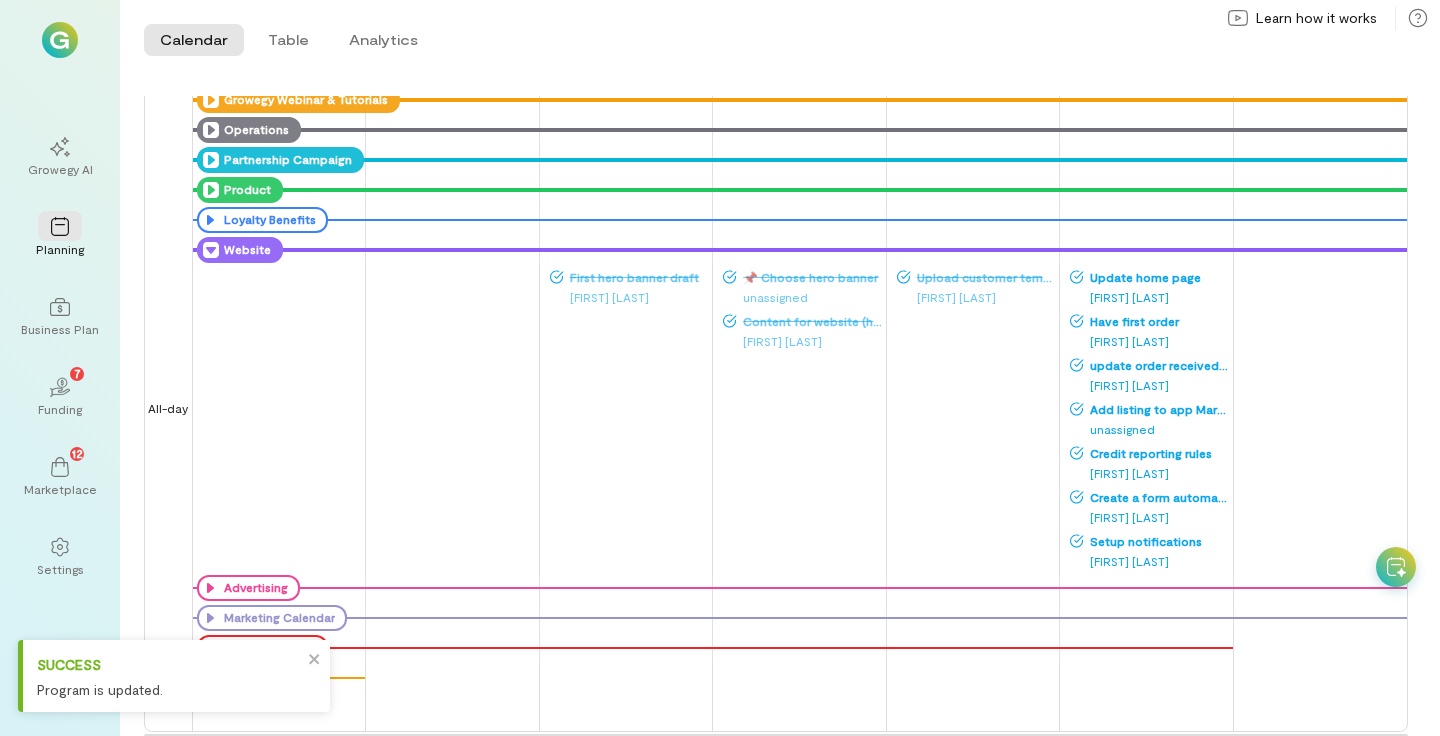scroll, scrollTop: 125, scrollLeft: 0, axis: vertical 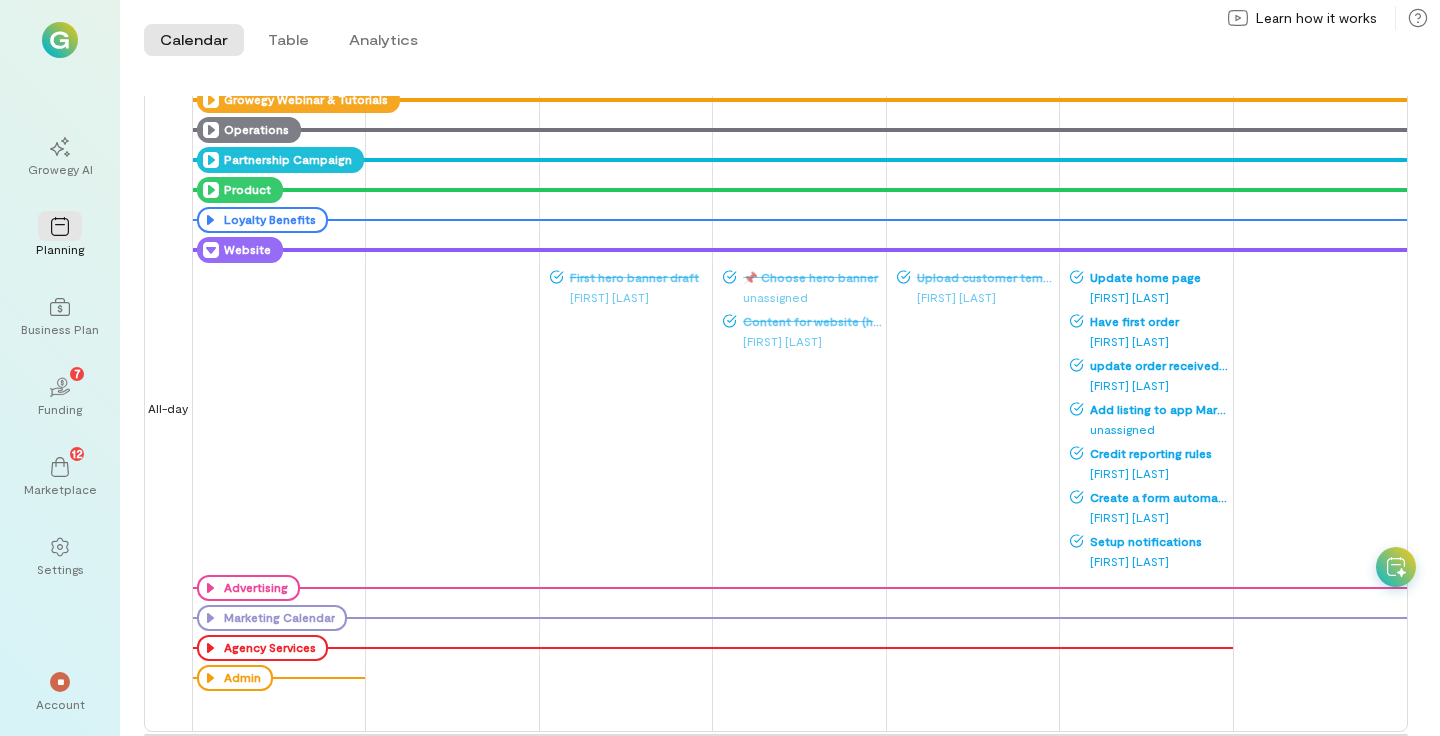 click on "Content for website (hero and sections)" at bounding box center (803, 321) 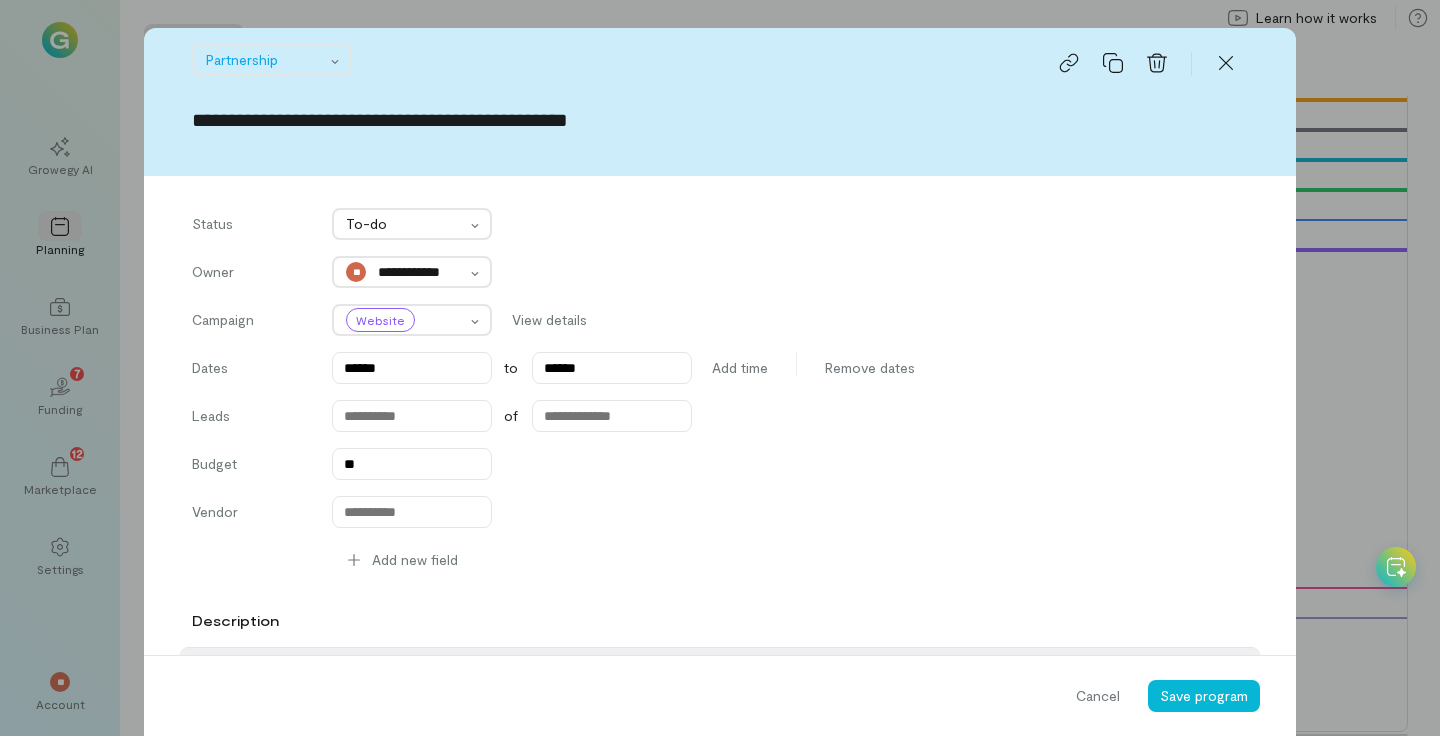 scroll, scrollTop: 2534, scrollLeft: 0, axis: vertical 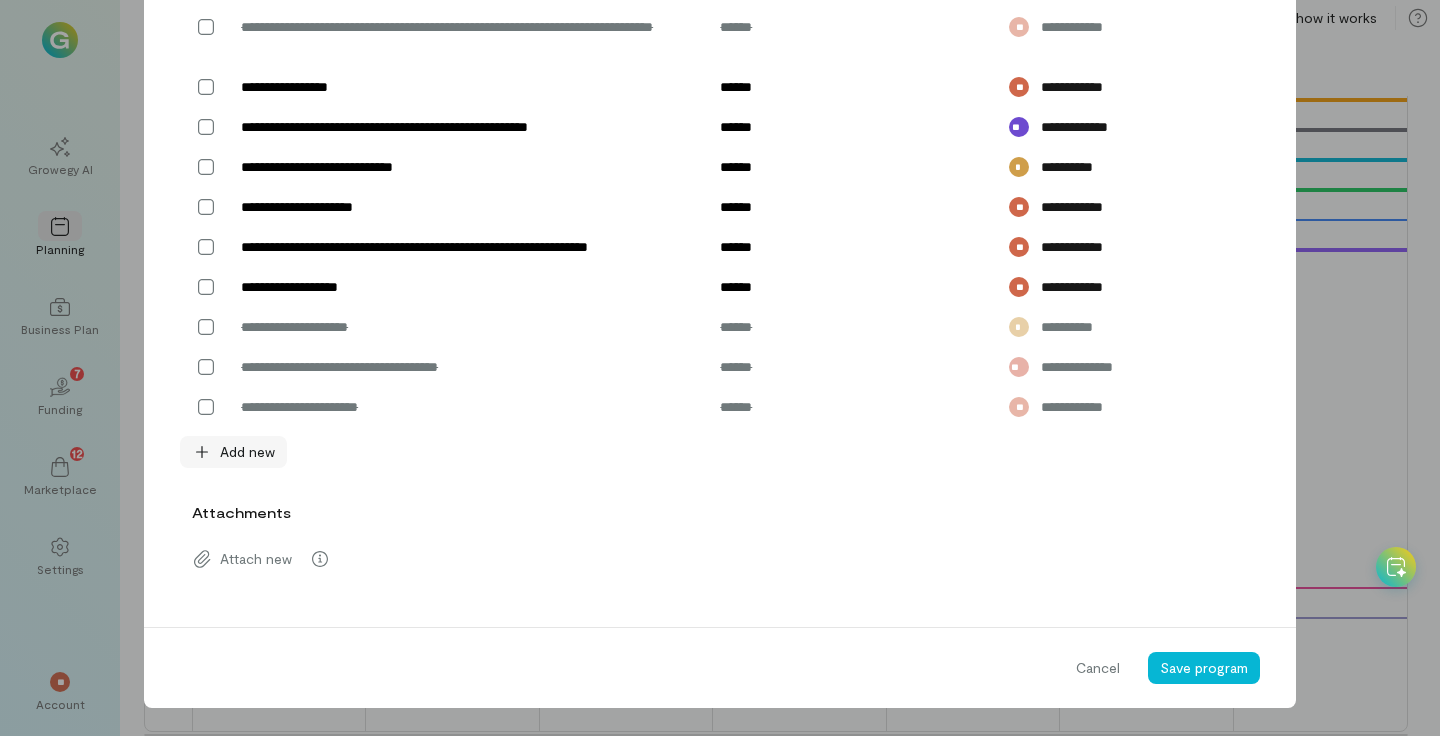 click on "Add new" at bounding box center [247, 452] 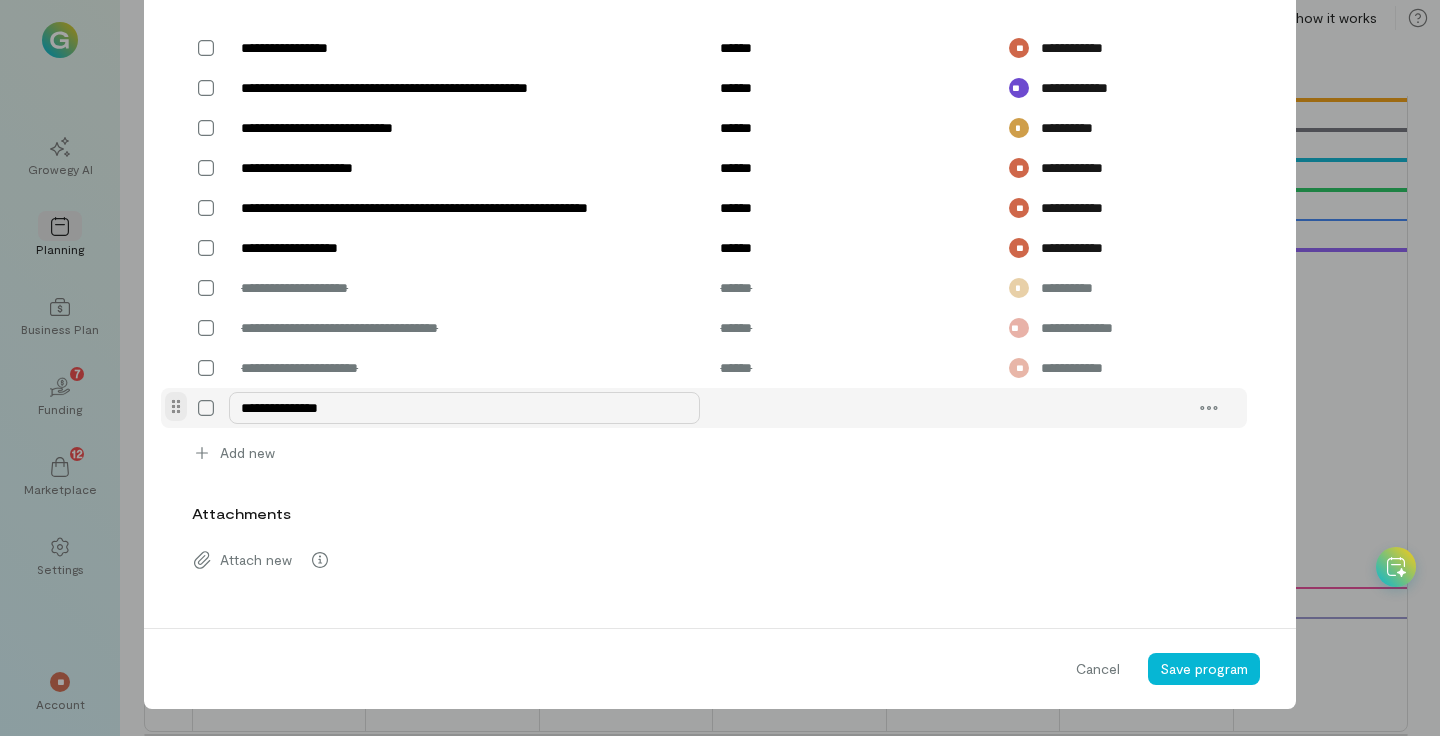 type on "**********" 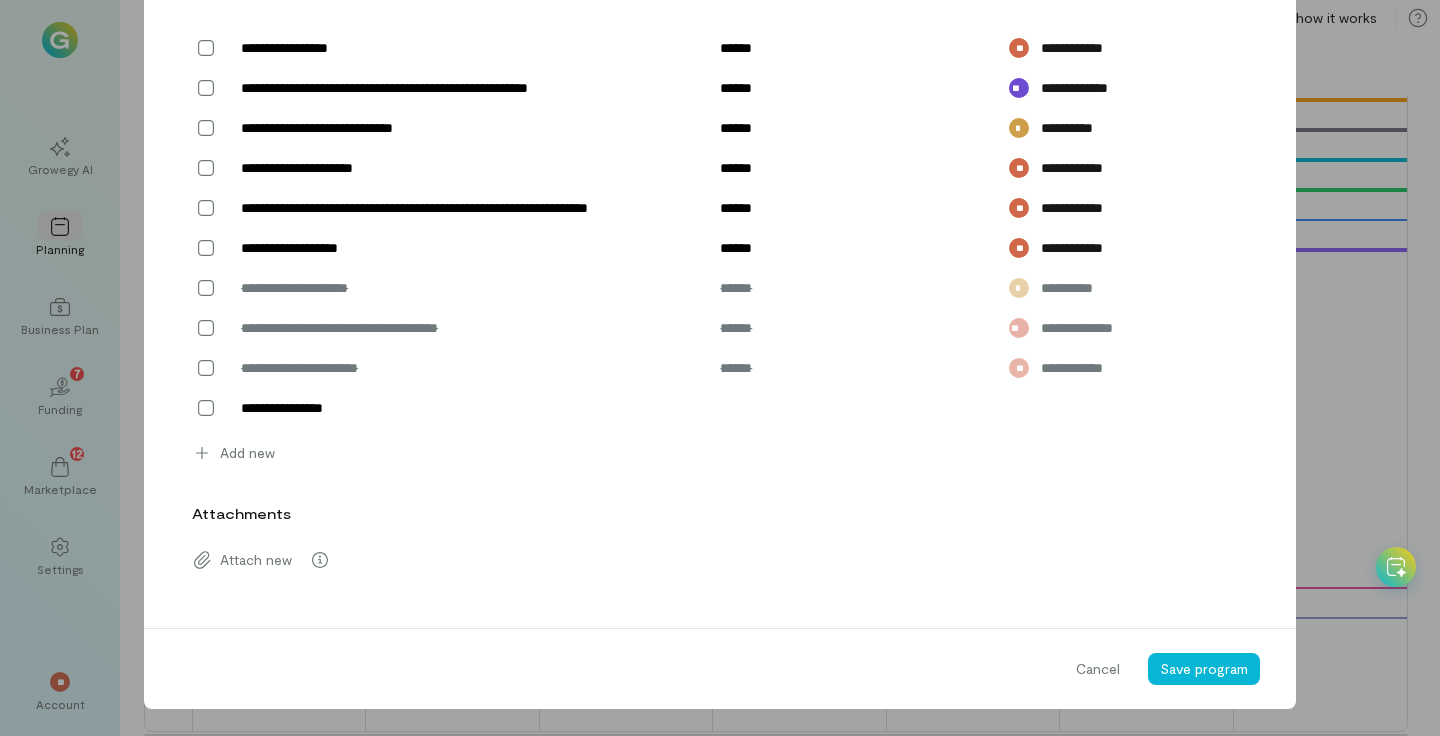 click on "Add new" at bounding box center [714, 449] 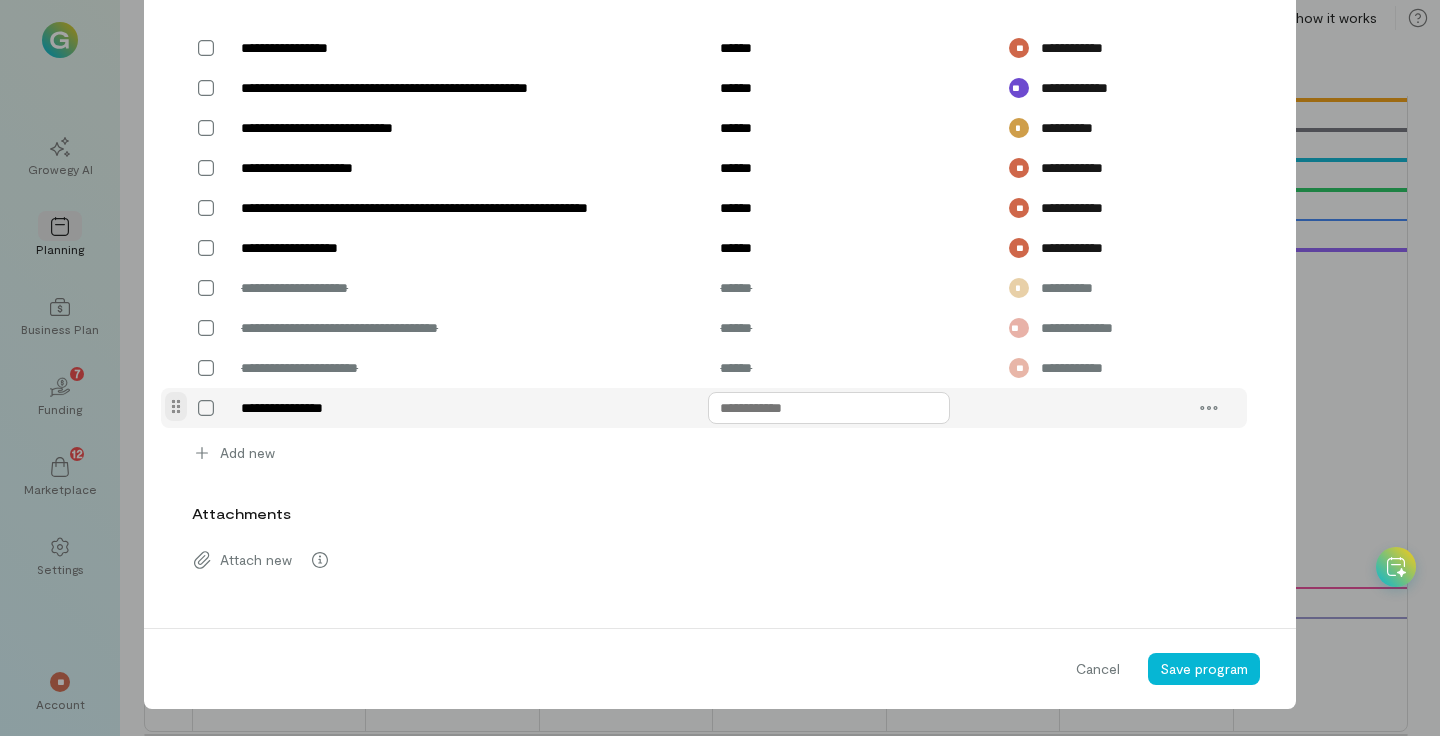 click at bounding box center (829, 408) 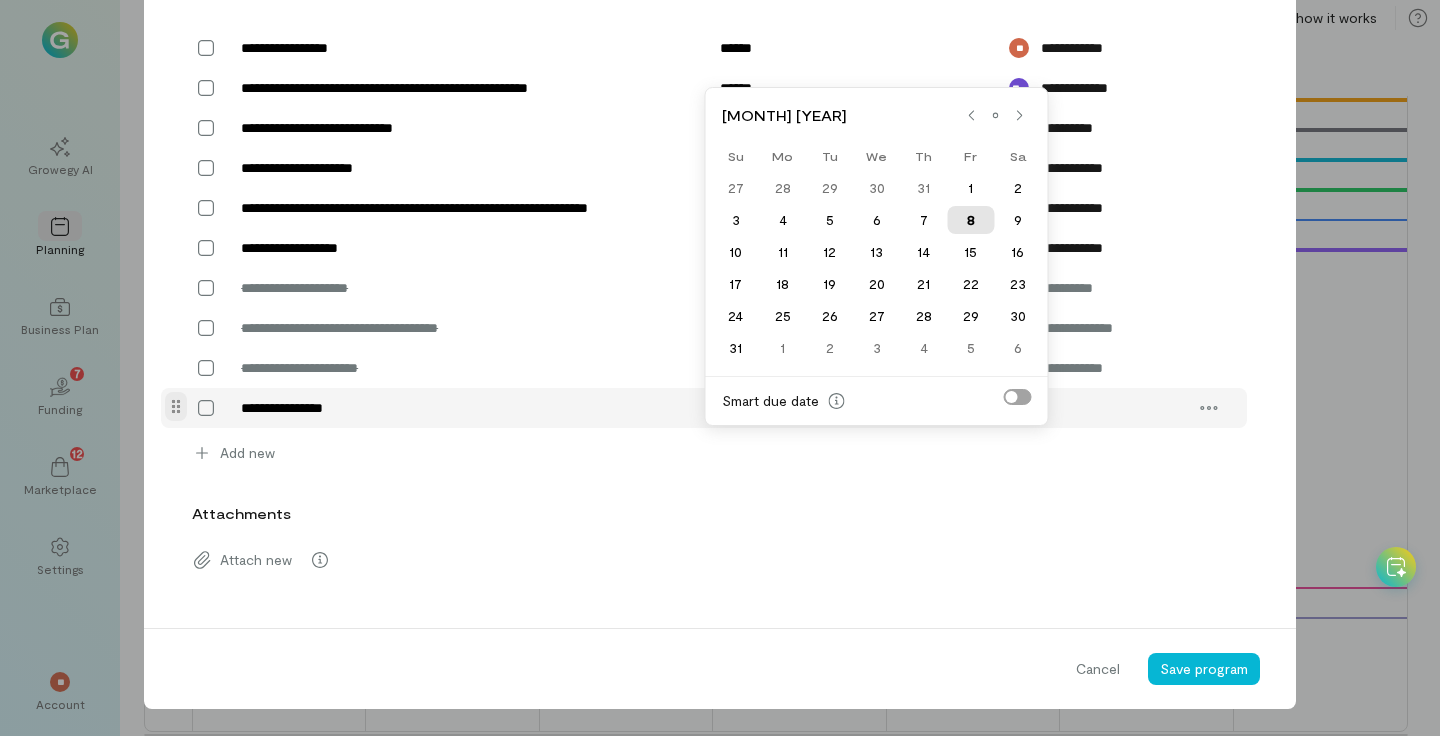 click on "8" at bounding box center (970, 220) 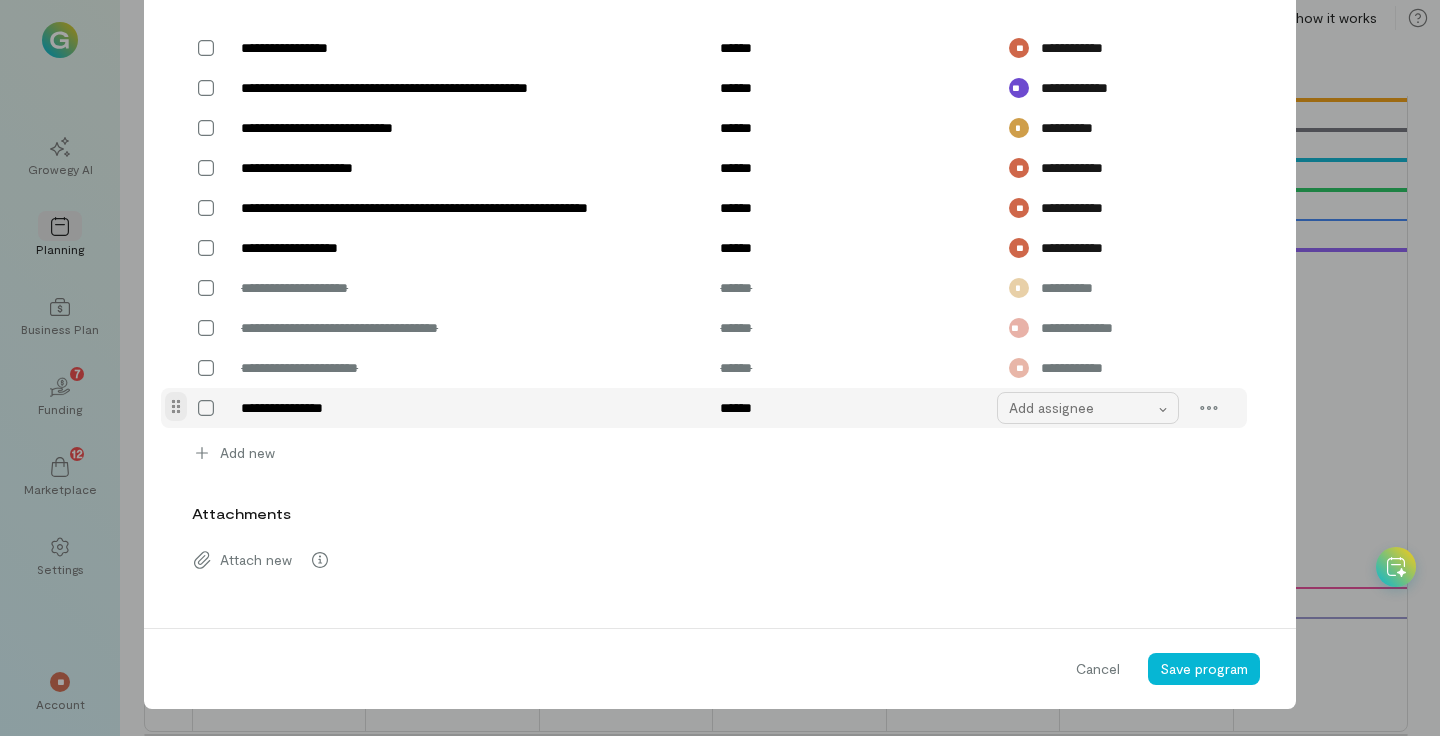 click on "Add assignee" at bounding box center [1082, 408] 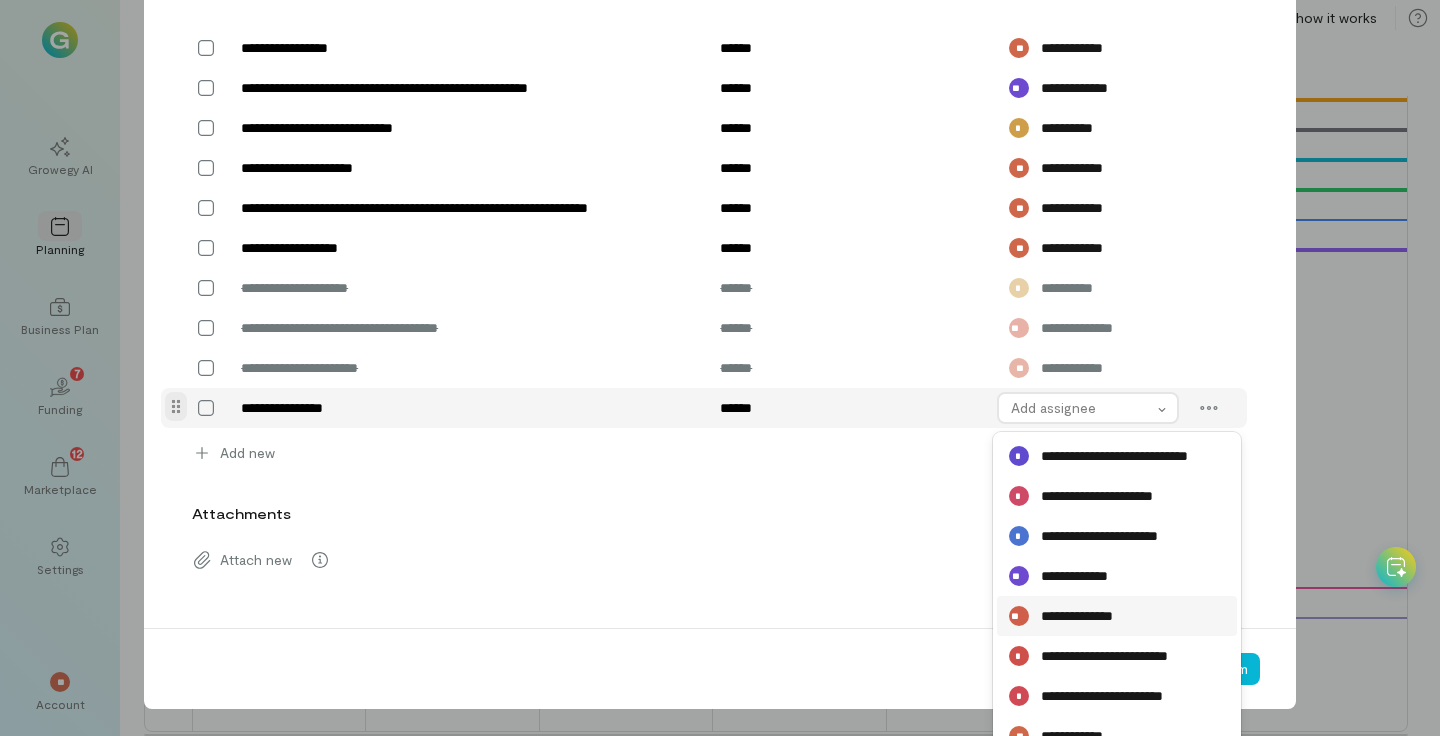 scroll, scrollTop: 2630, scrollLeft: 0, axis: vertical 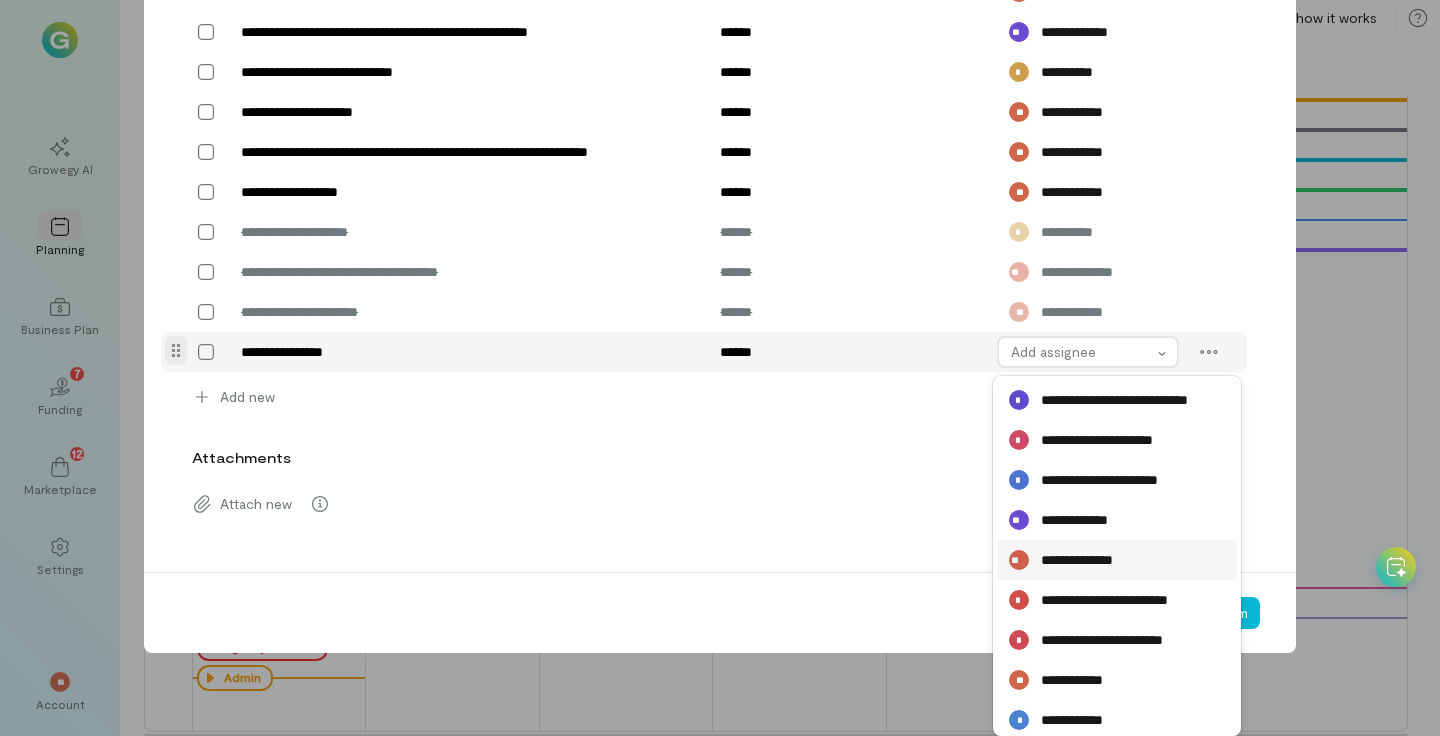 click on "**********" at bounding box center (1088, 560) 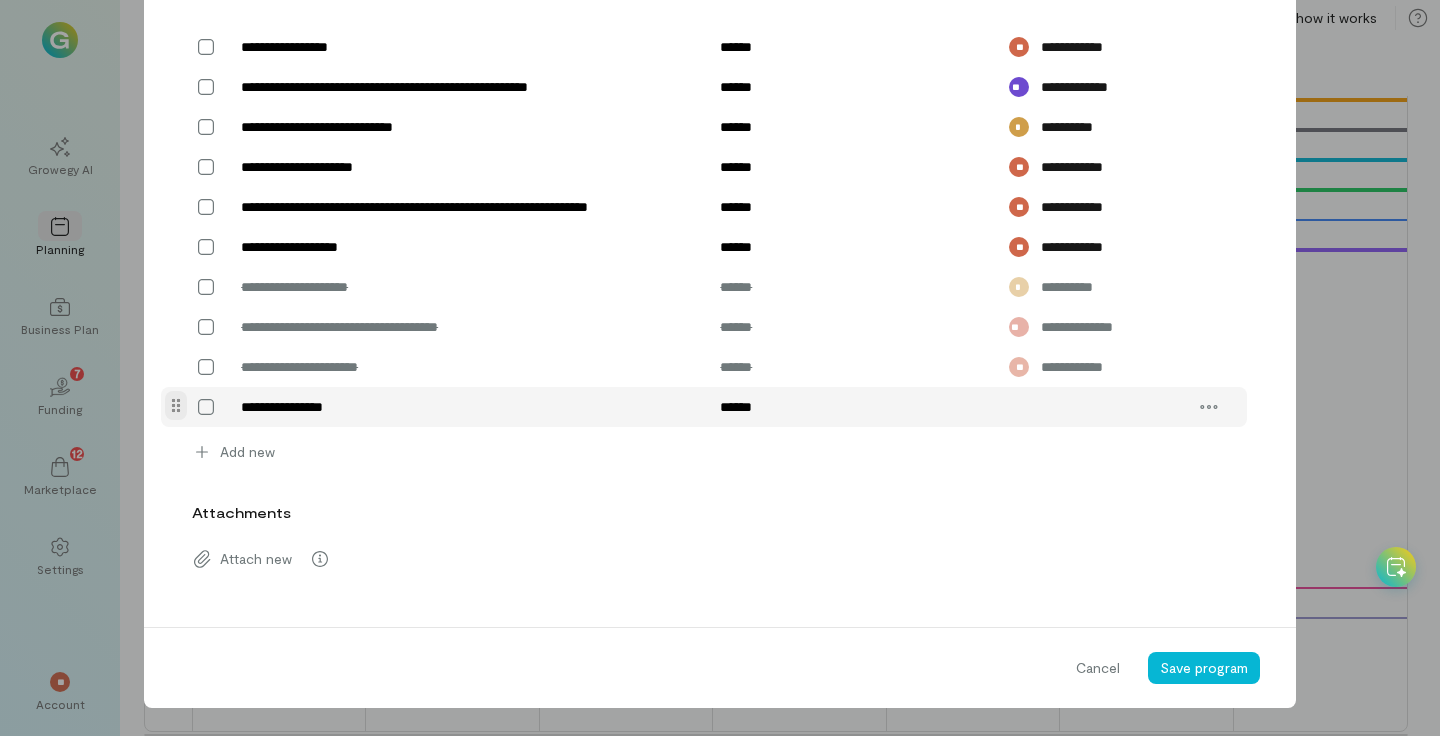 scroll, scrollTop: 2575, scrollLeft: 0, axis: vertical 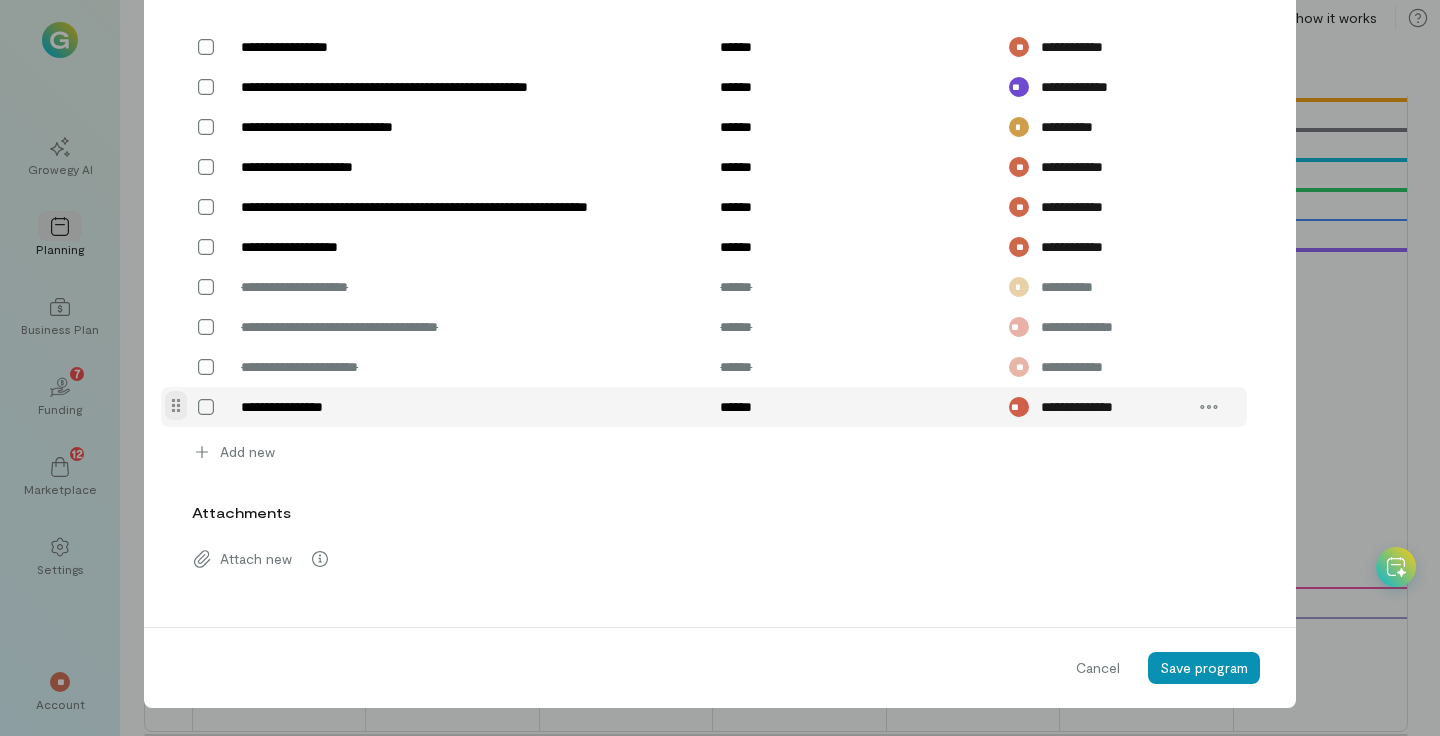 click on "Save program" at bounding box center (1204, 667) 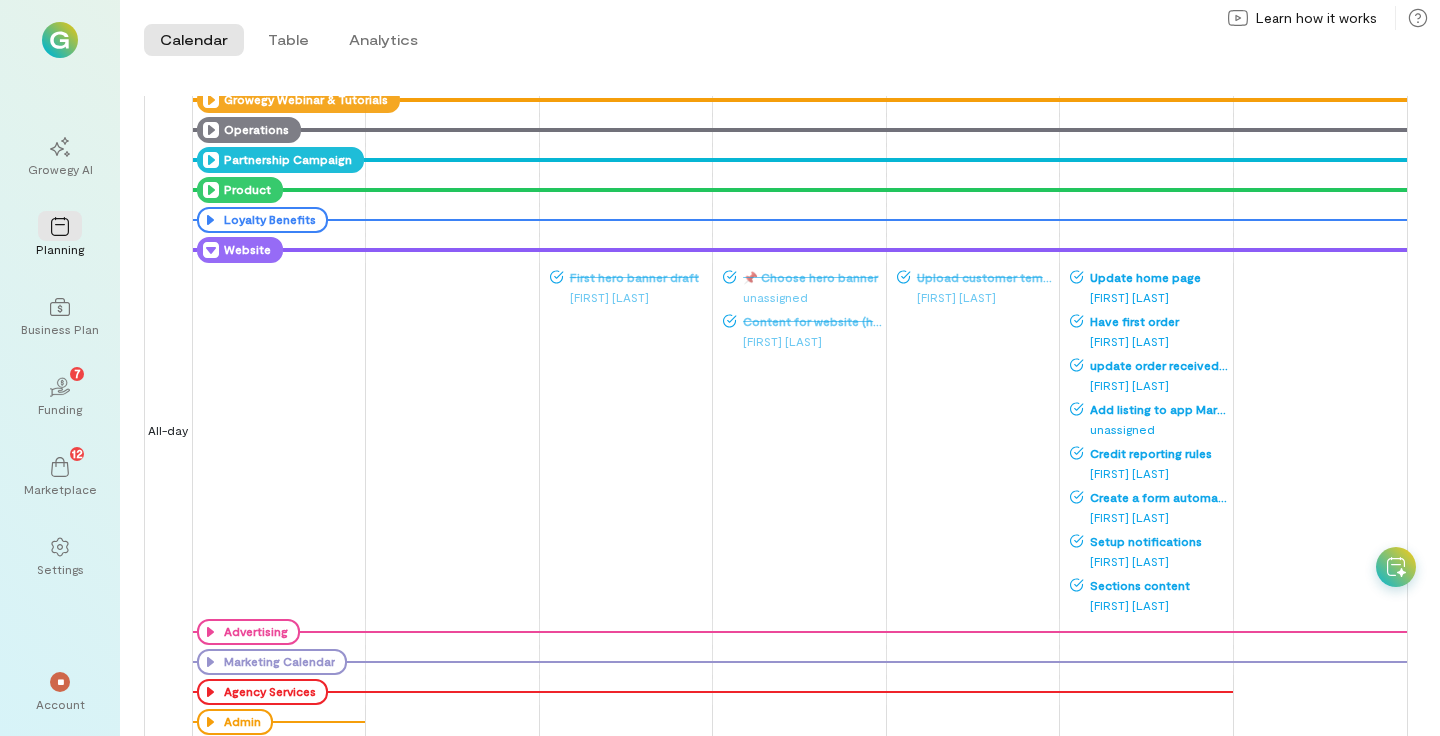click 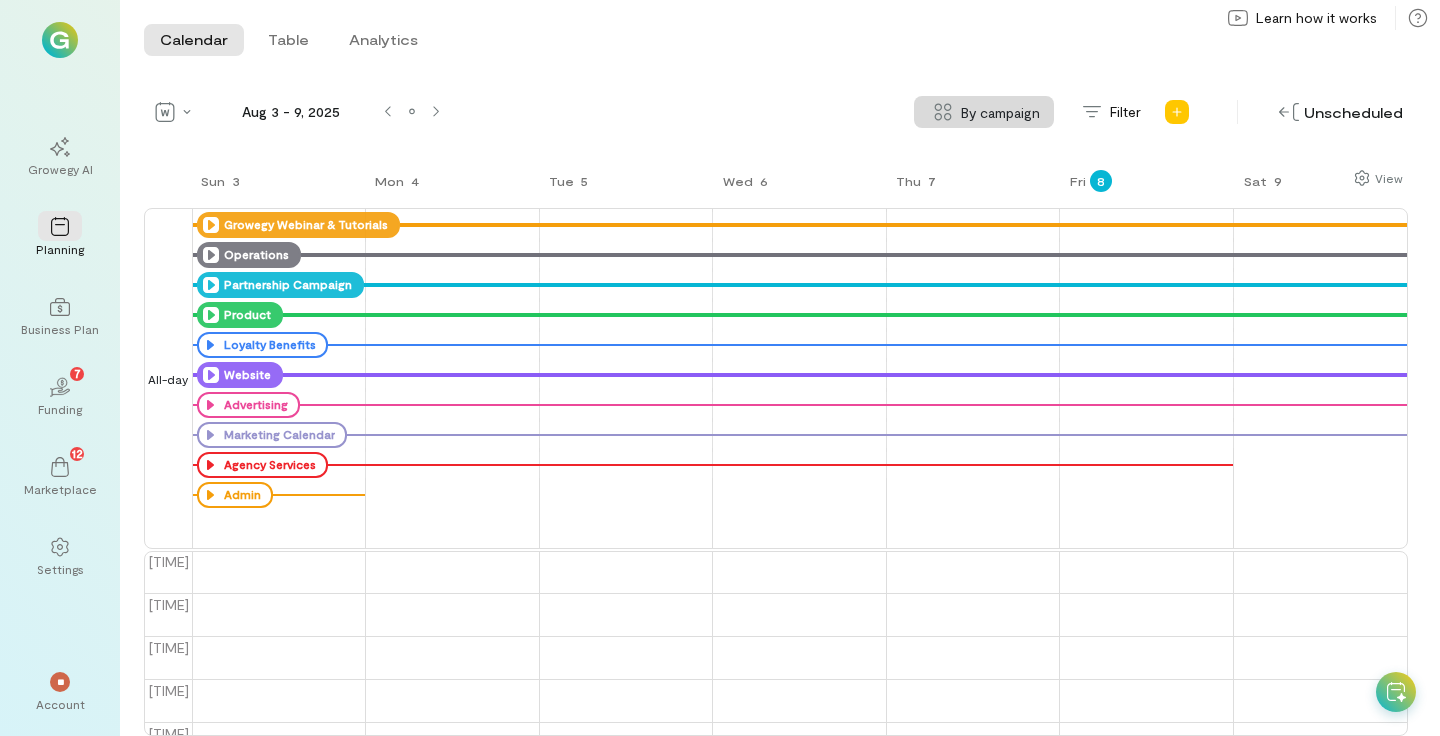 scroll, scrollTop: 0, scrollLeft: 0, axis: both 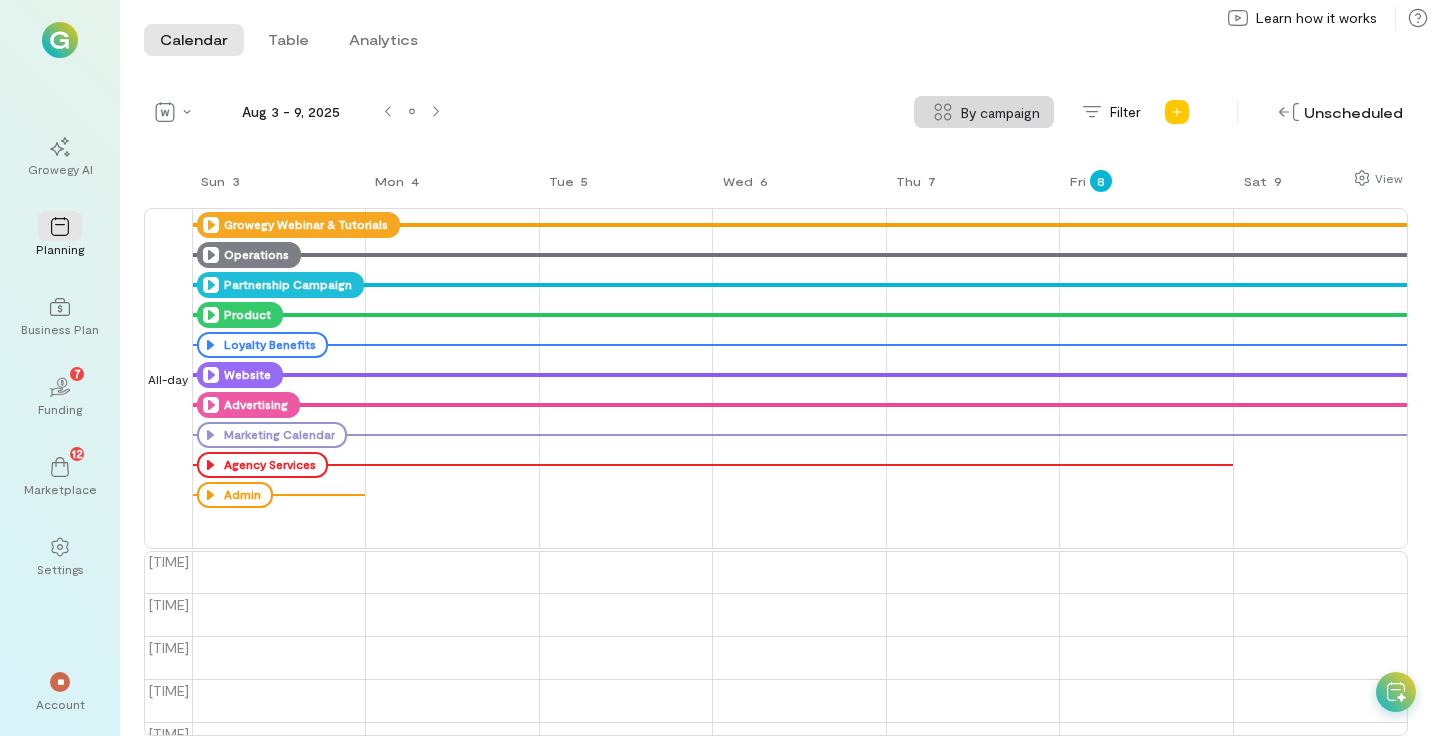 click 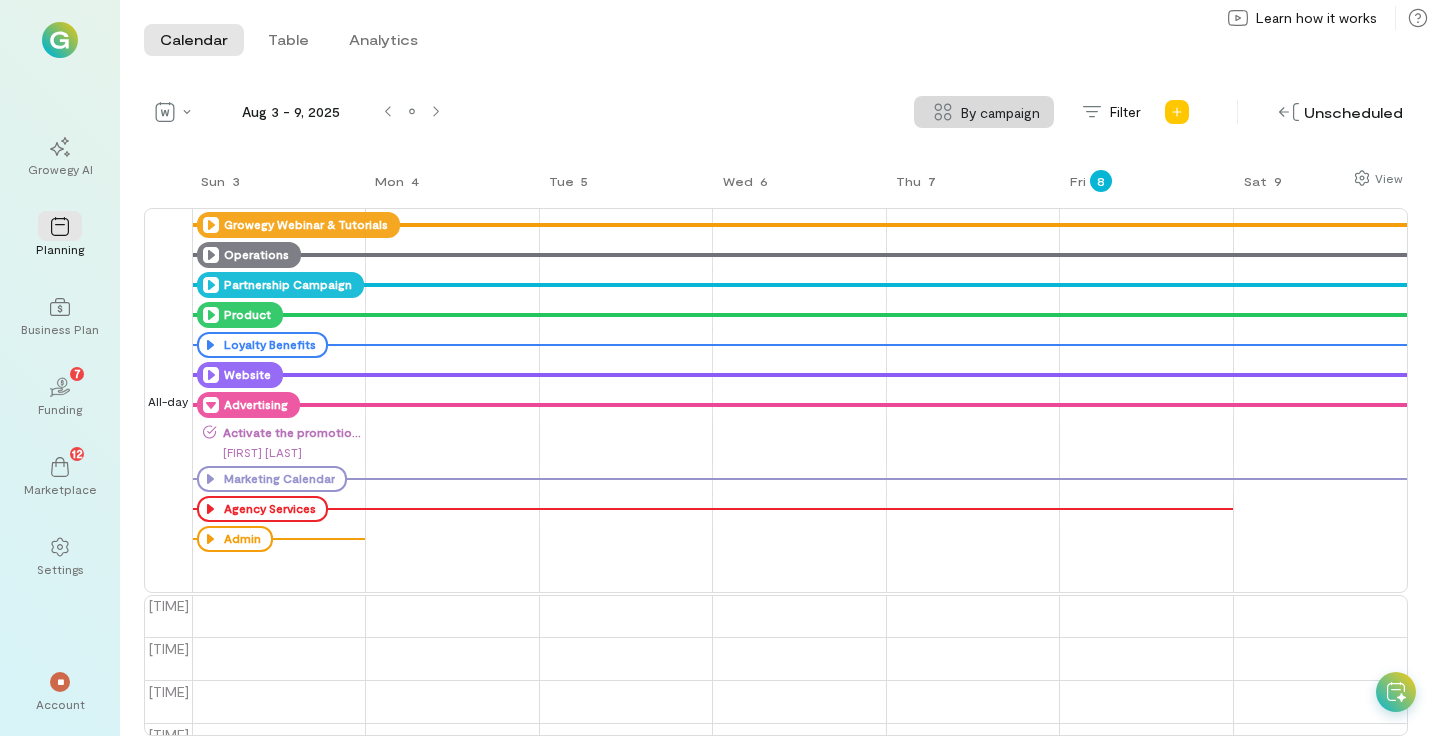 click 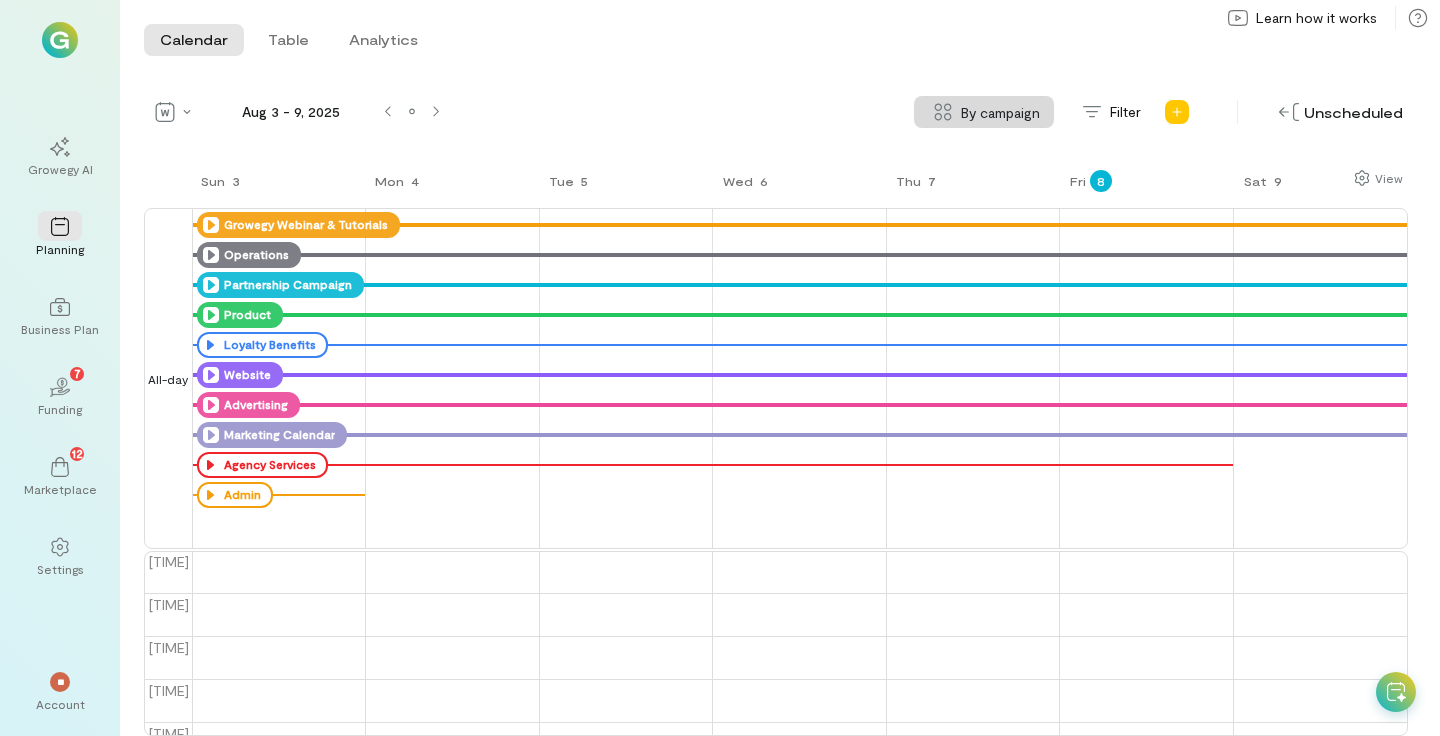 click 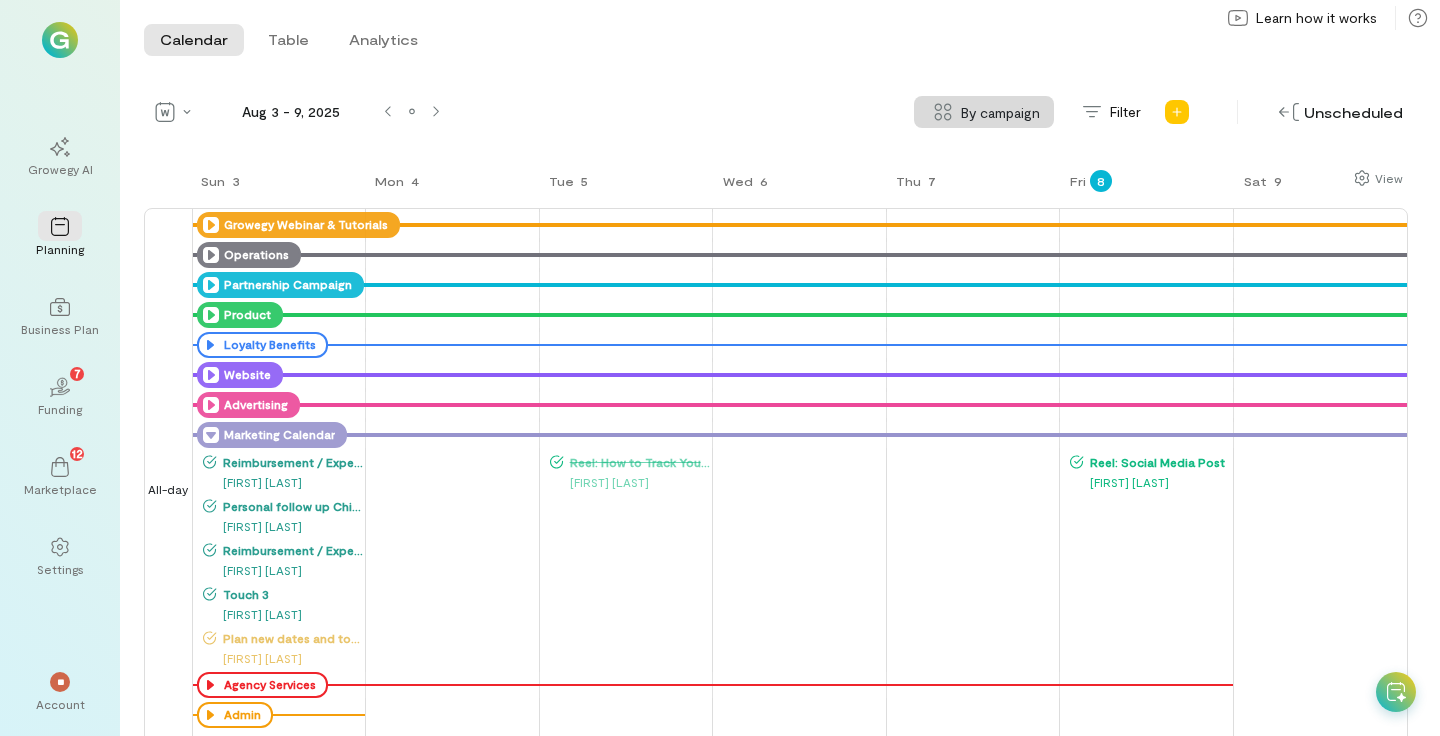 scroll, scrollTop: 19, scrollLeft: 0, axis: vertical 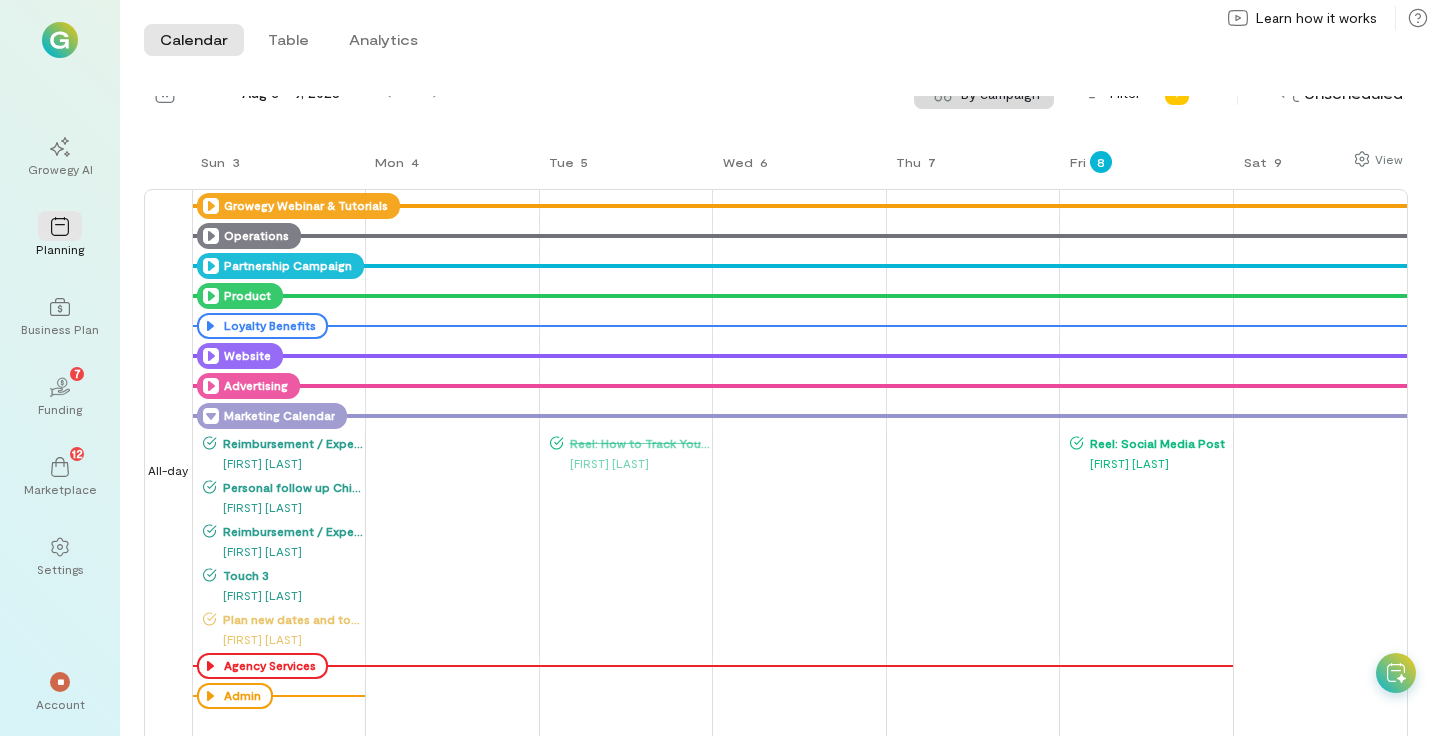 click 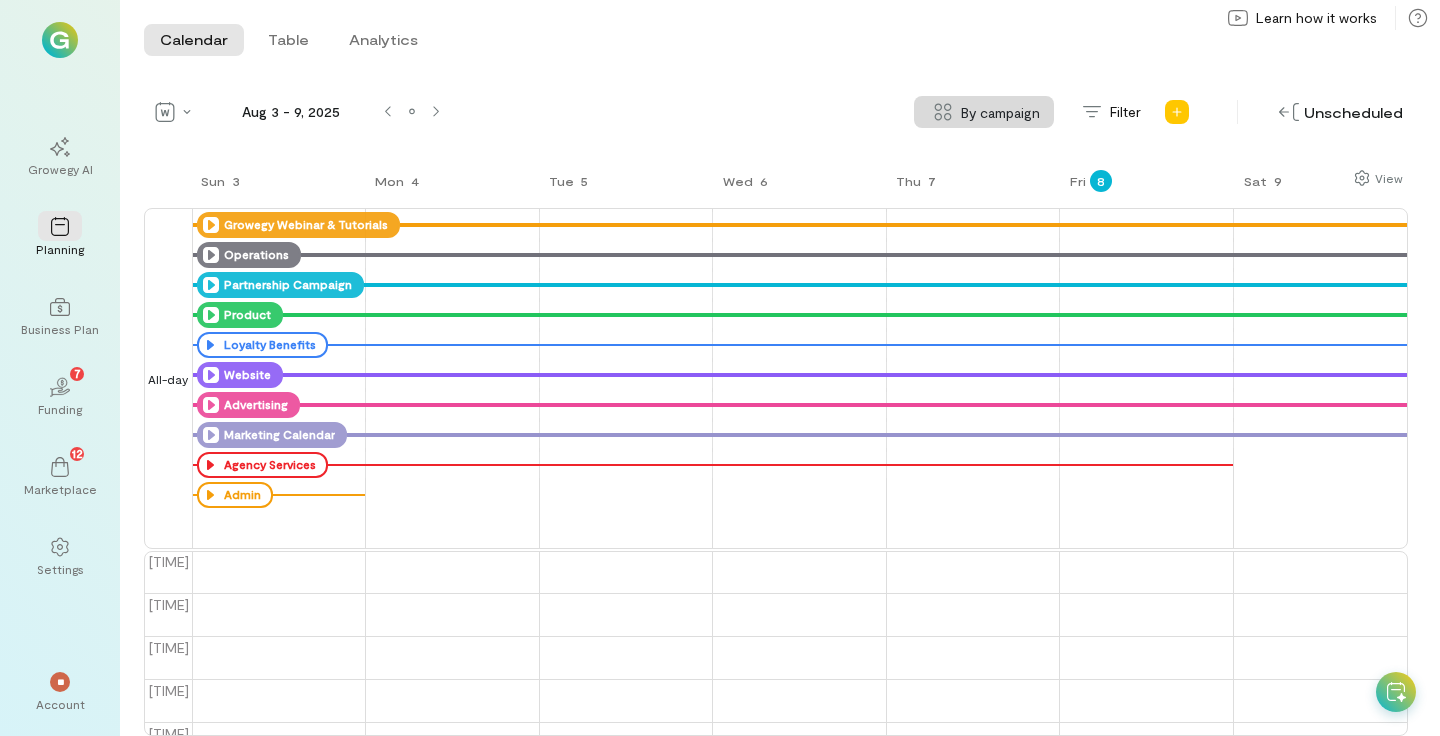 scroll, scrollTop: 0, scrollLeft: 0, axis: both 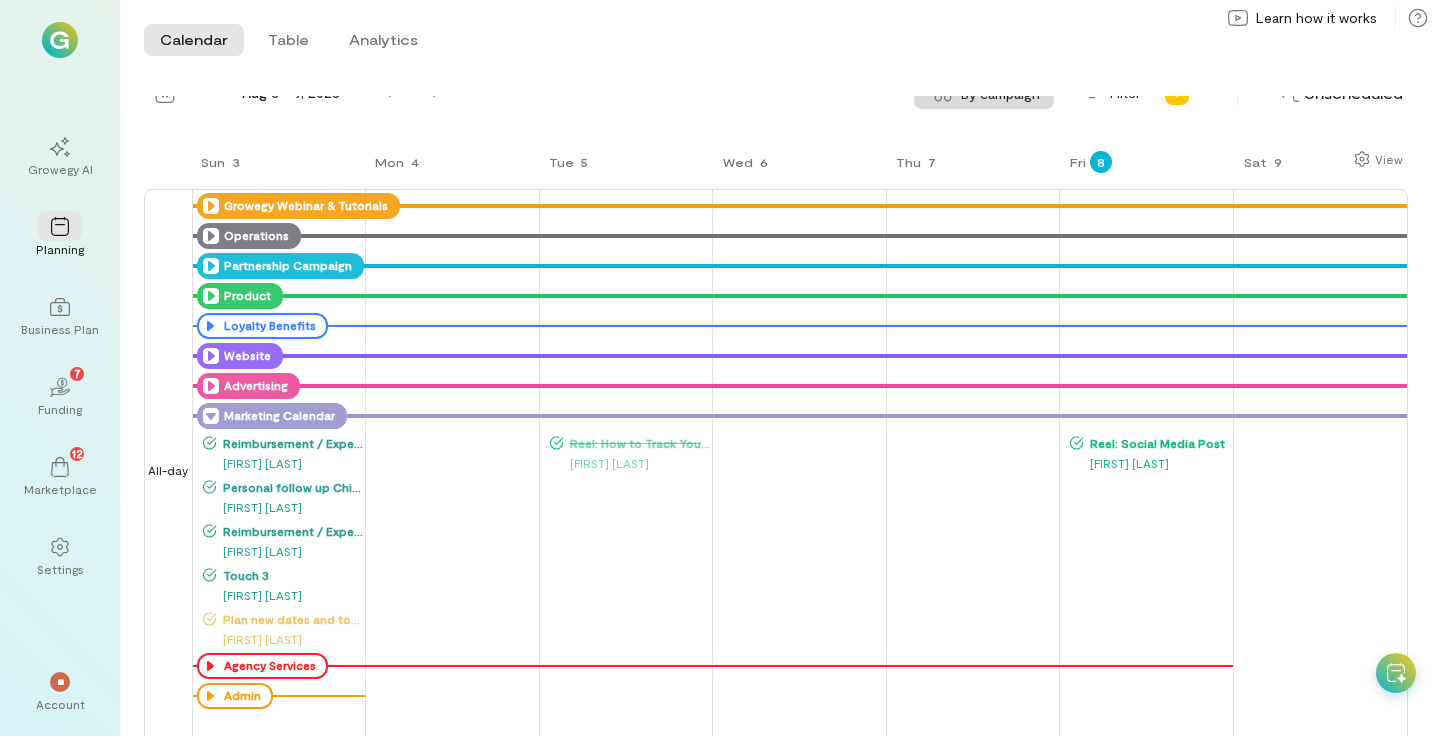 click 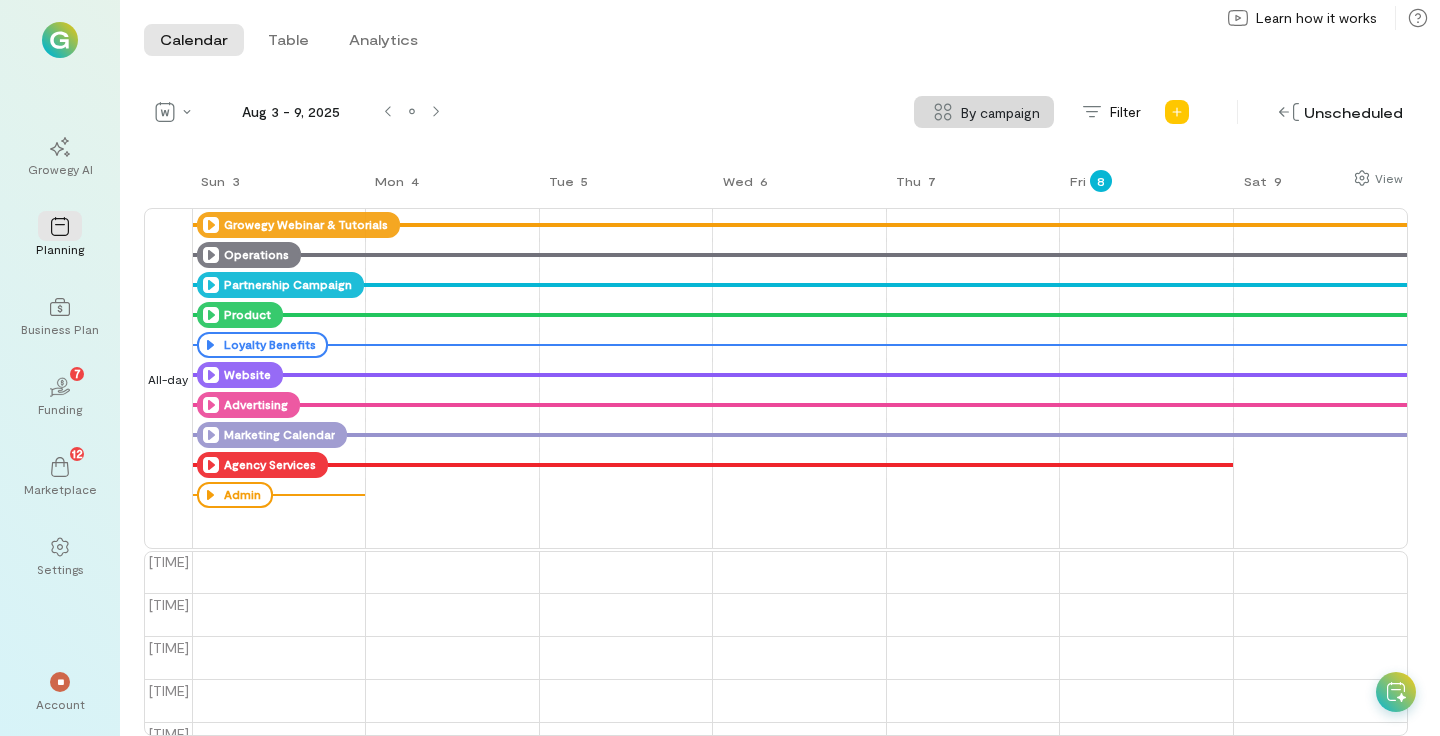 click 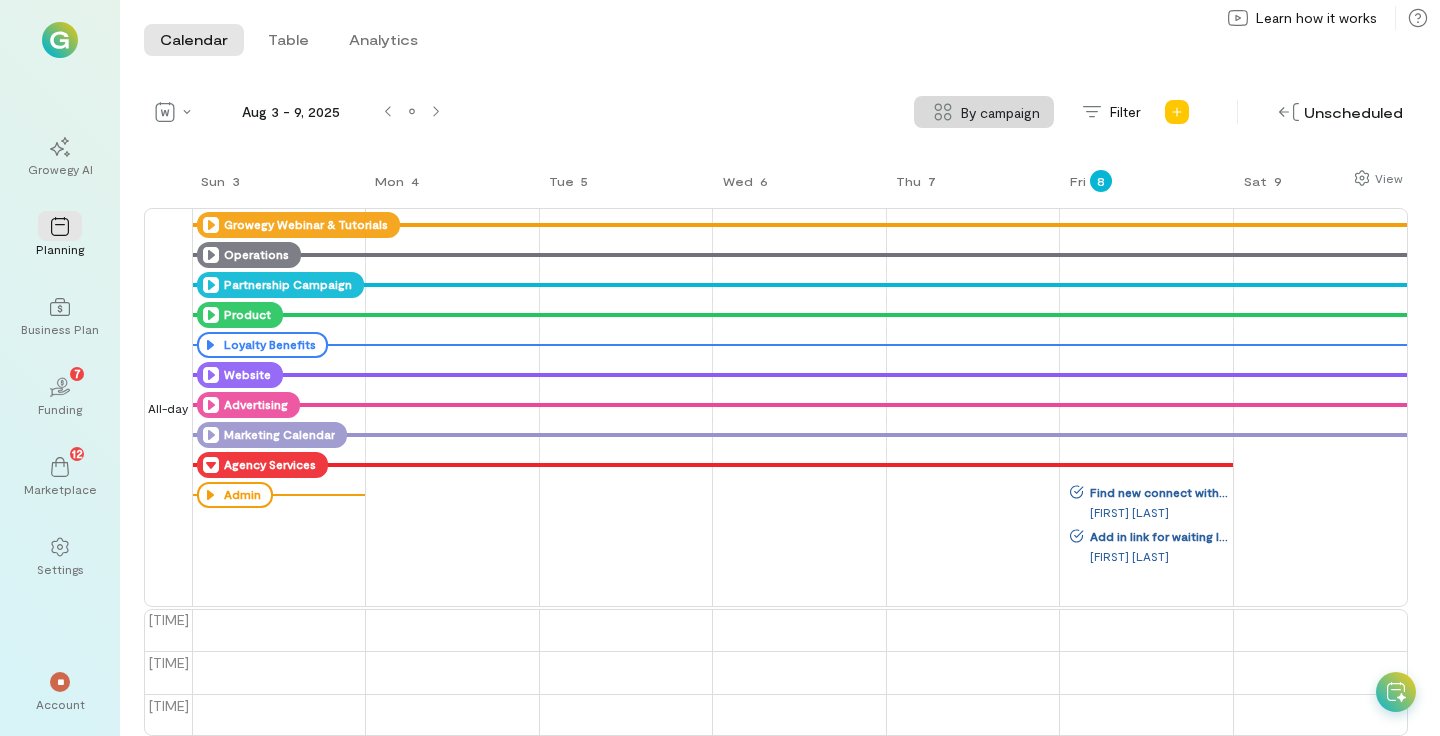 click 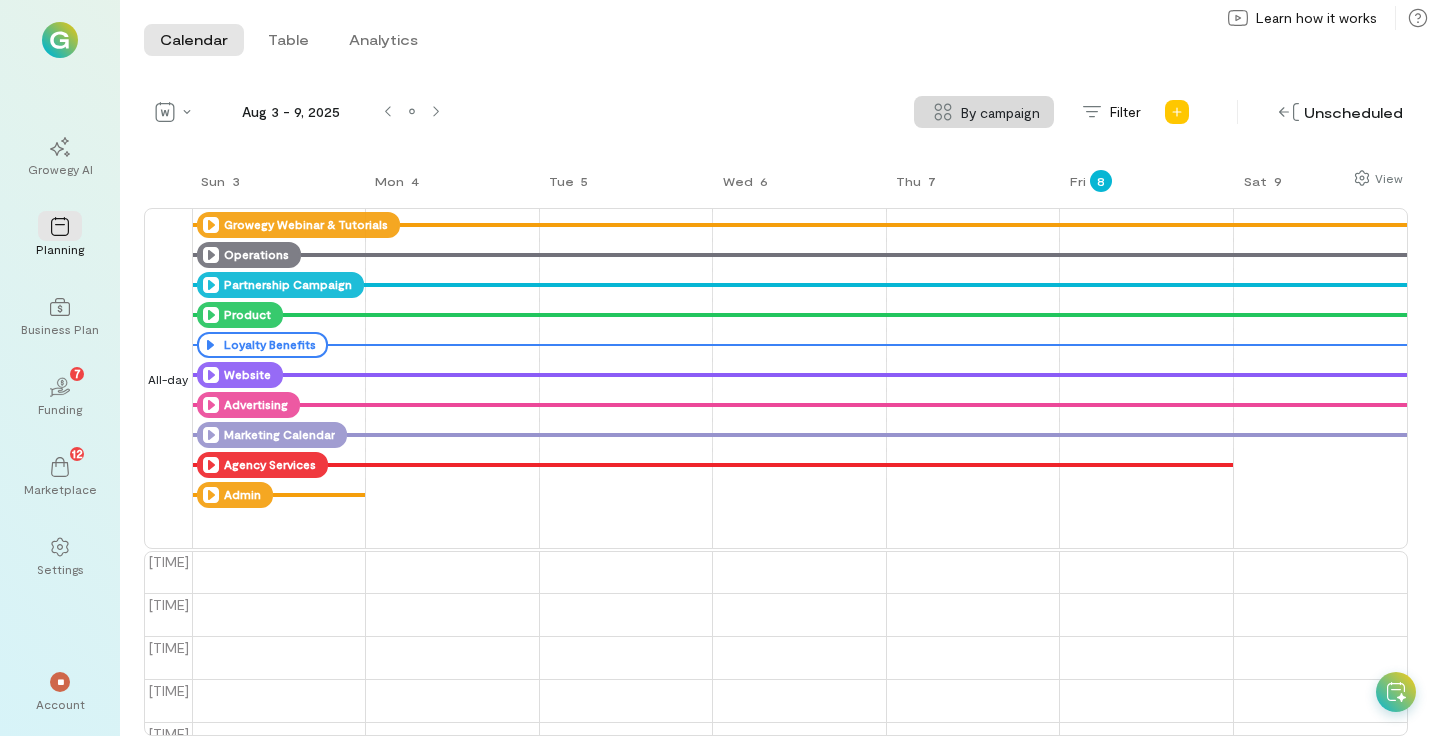 click 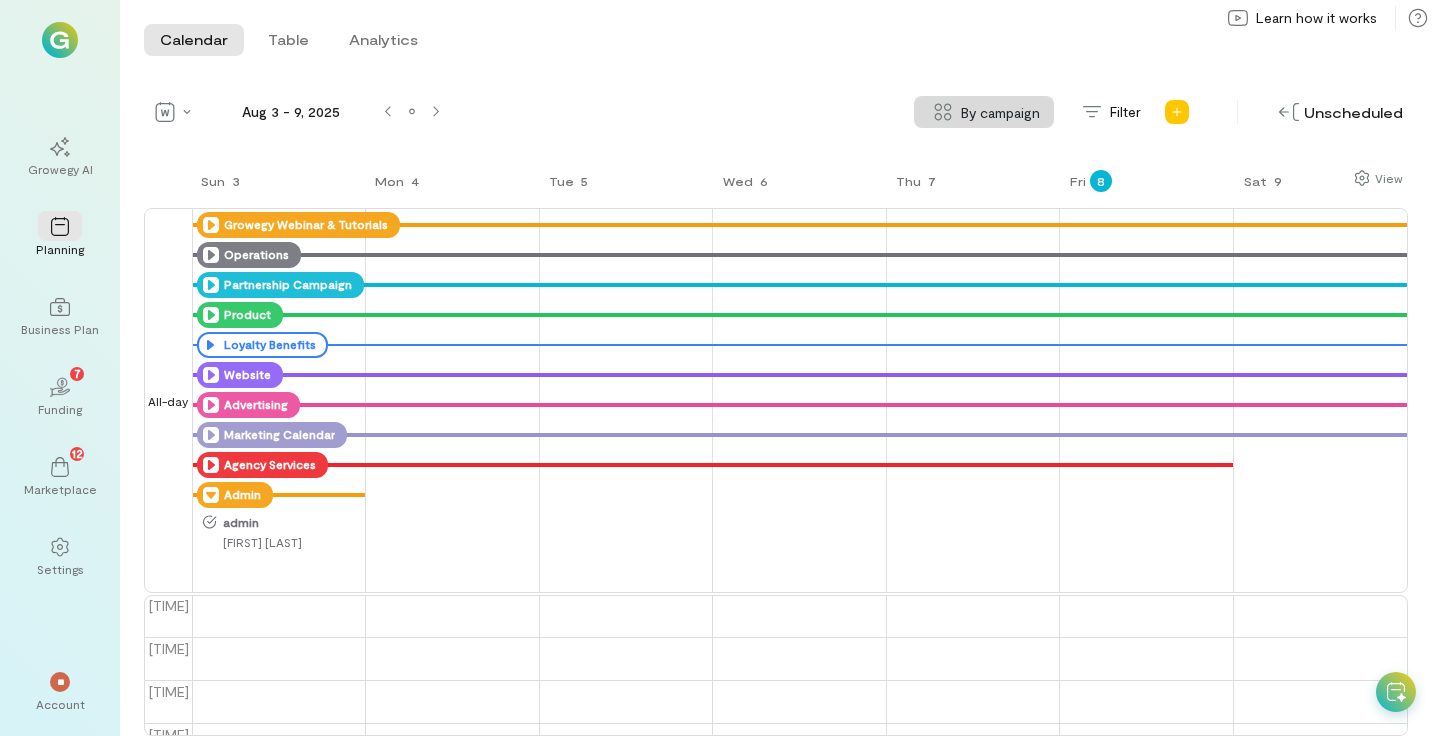 click 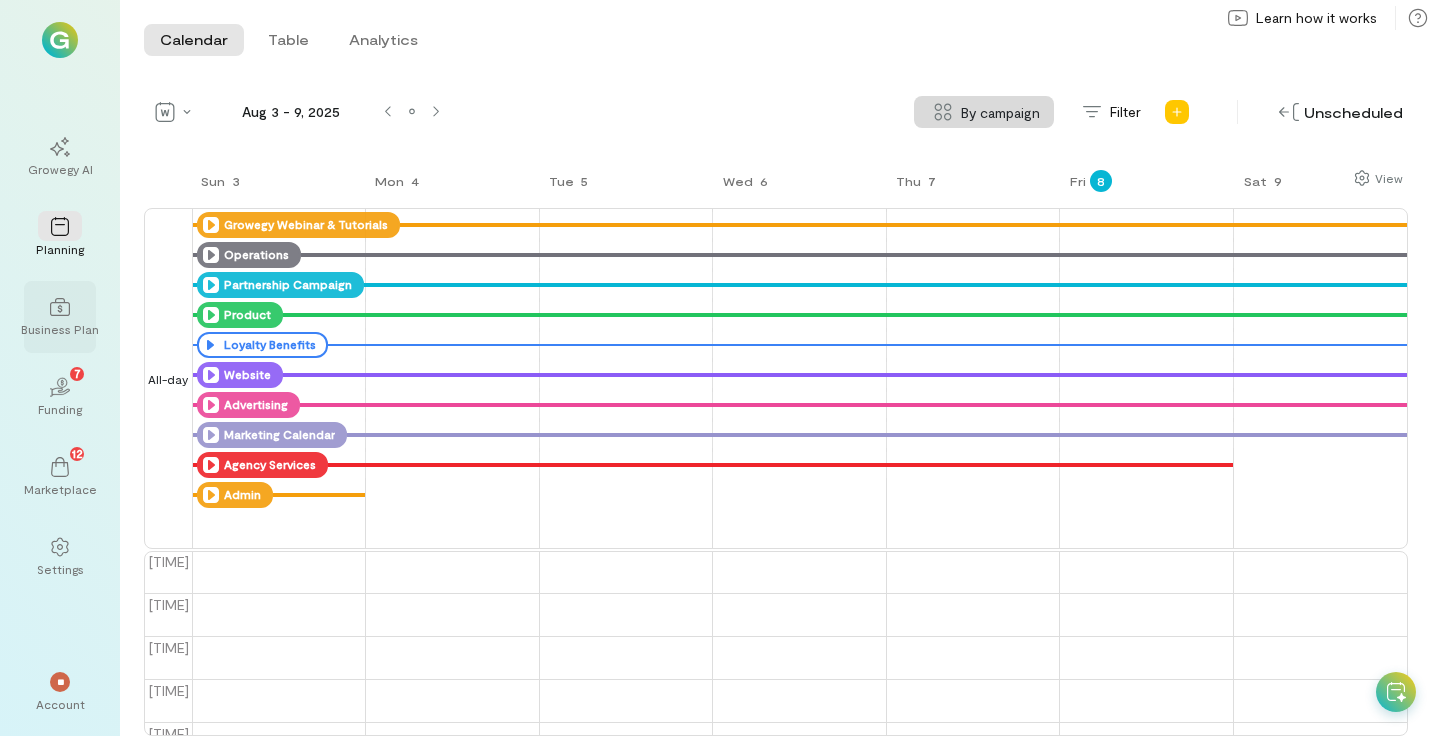 click on "Business Plan" at bounding box center (60, 317) 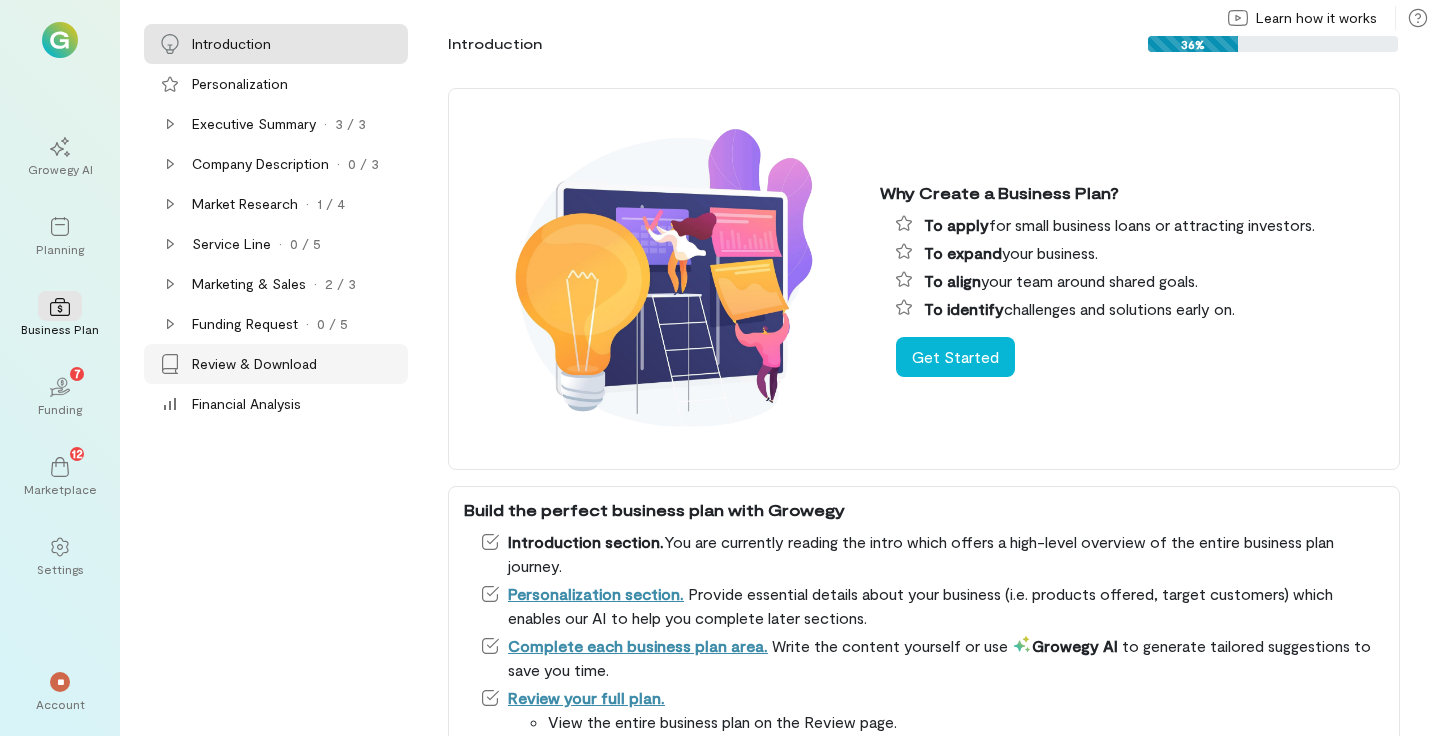 click on "Review & Download" at bounding box center [254, 364] 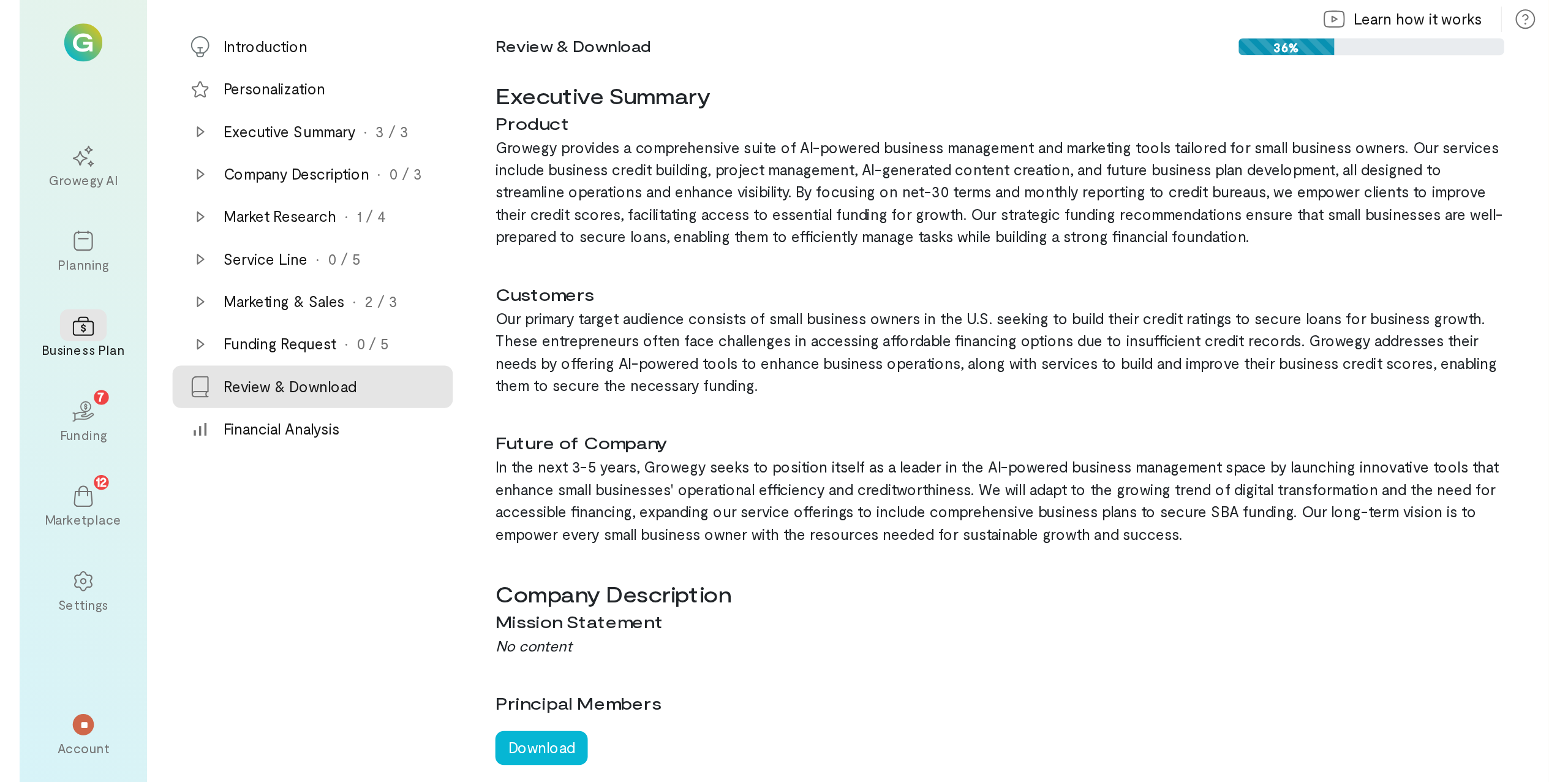 scroll, scrollTop: 0, scrollLeft: 0, axis: both 